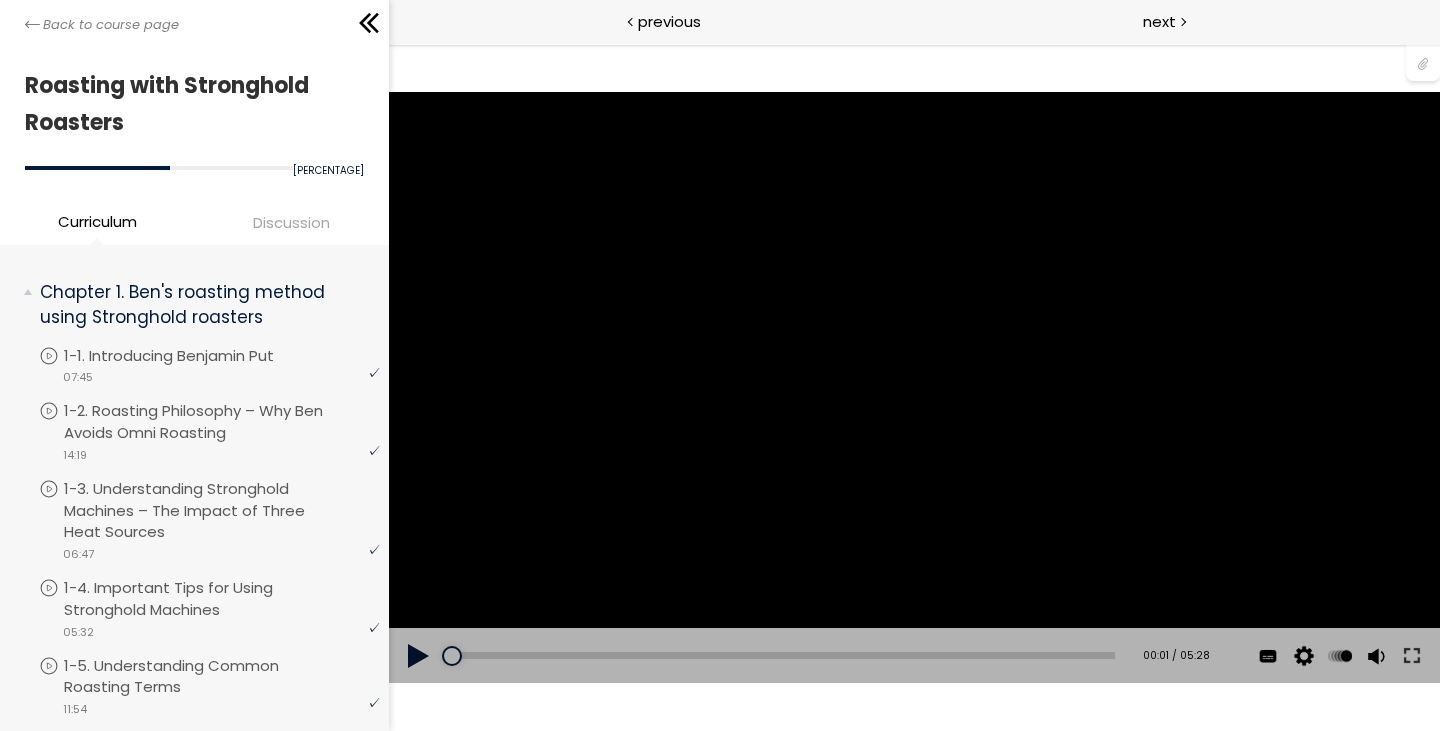 scroll, scrollTop: 0, scrollLeft: 0, axis: both 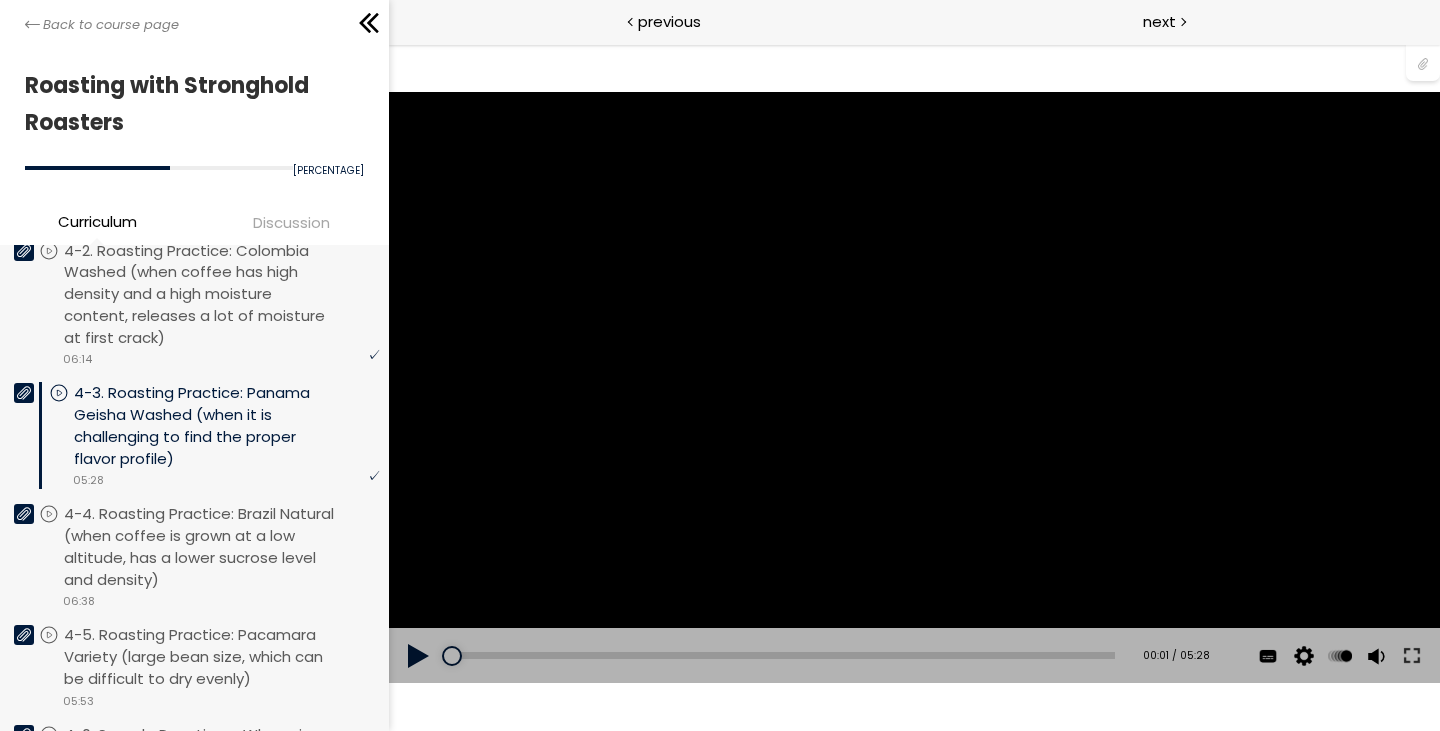click on "You can download the roast profile image by clicking the 📎 above.  * Amount of green coffee beans used: 600g" at bounding box center (913, 387) 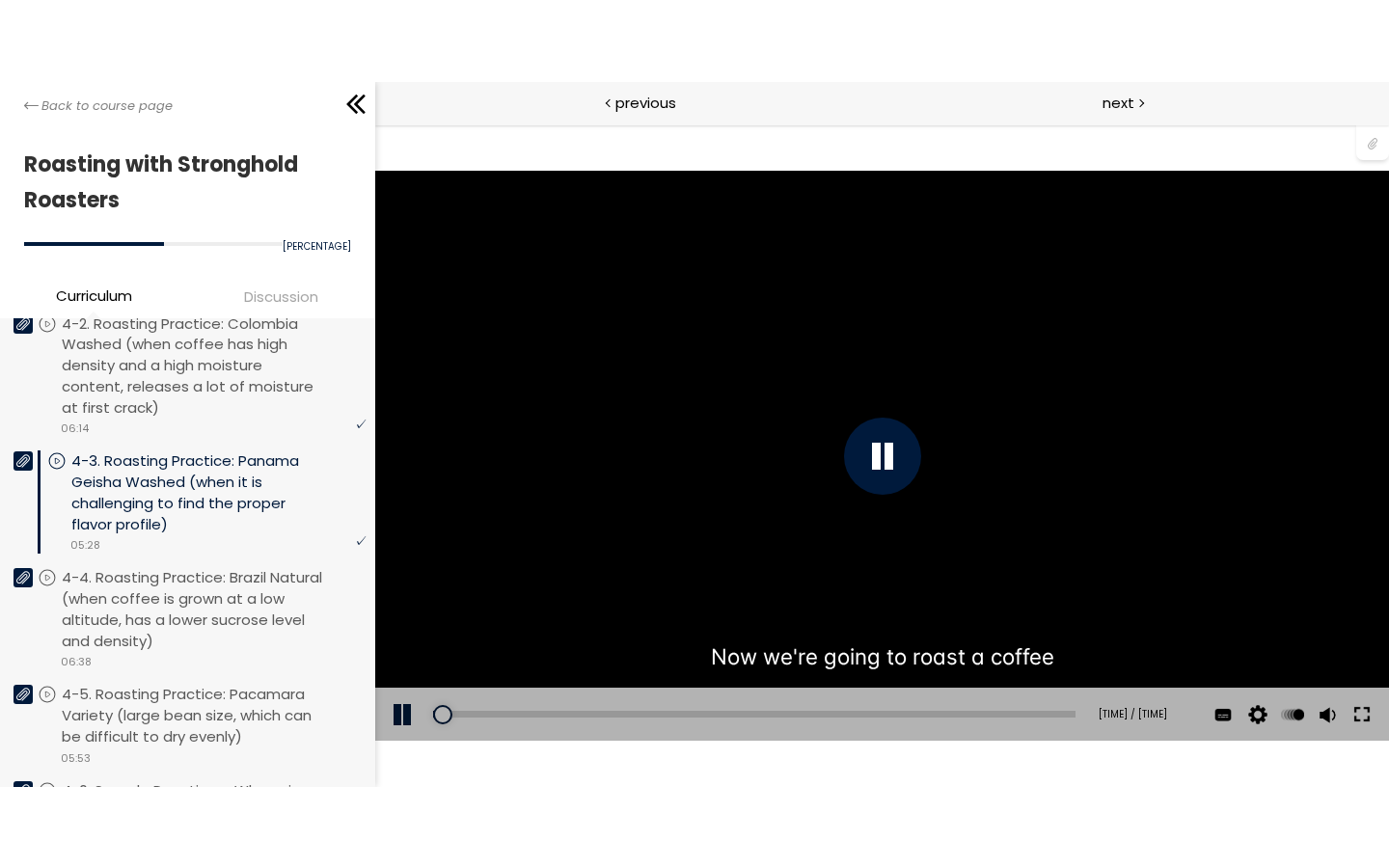 click at bounding box center (1361, 714) 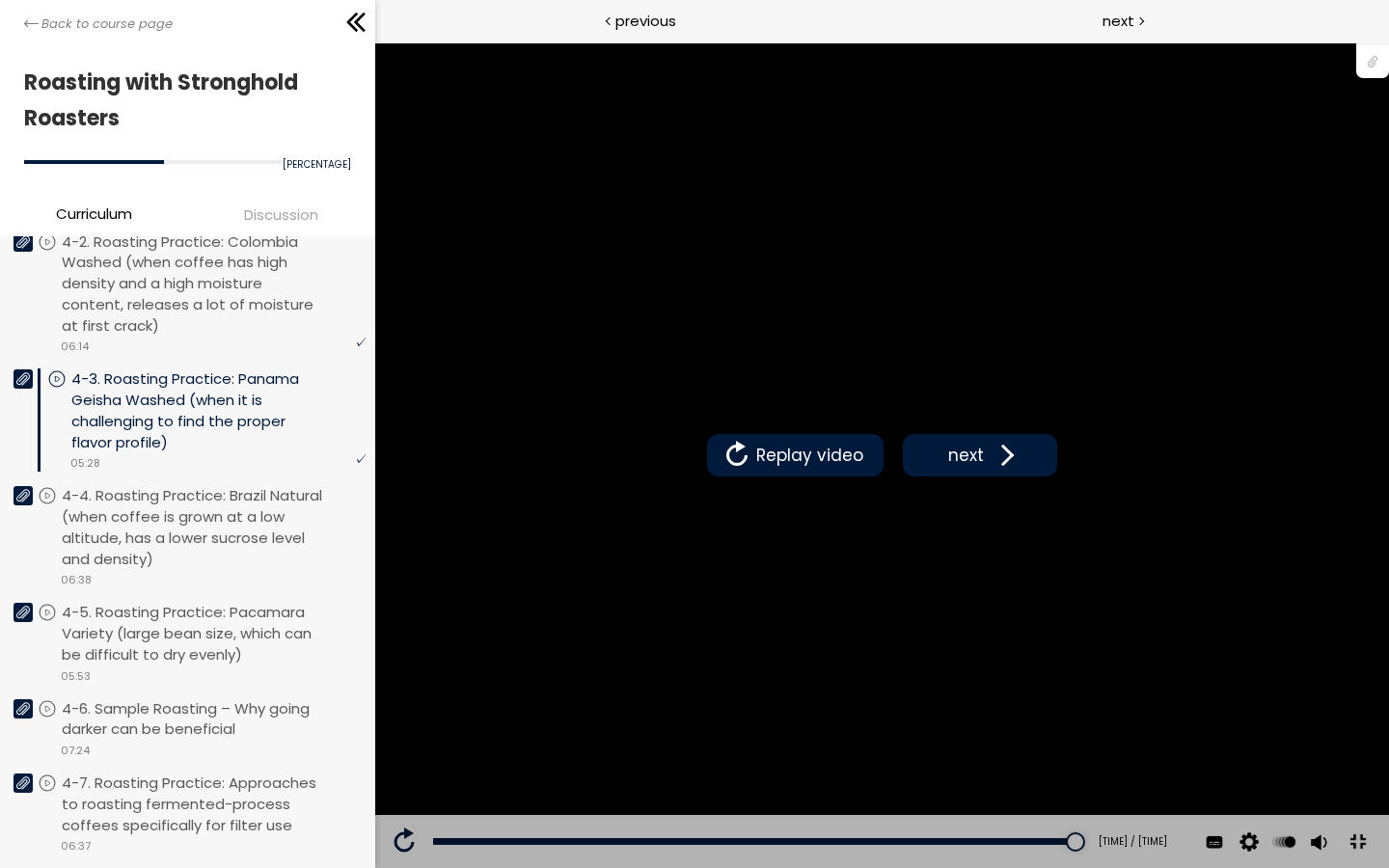 click at bounding box center (1356, 842) 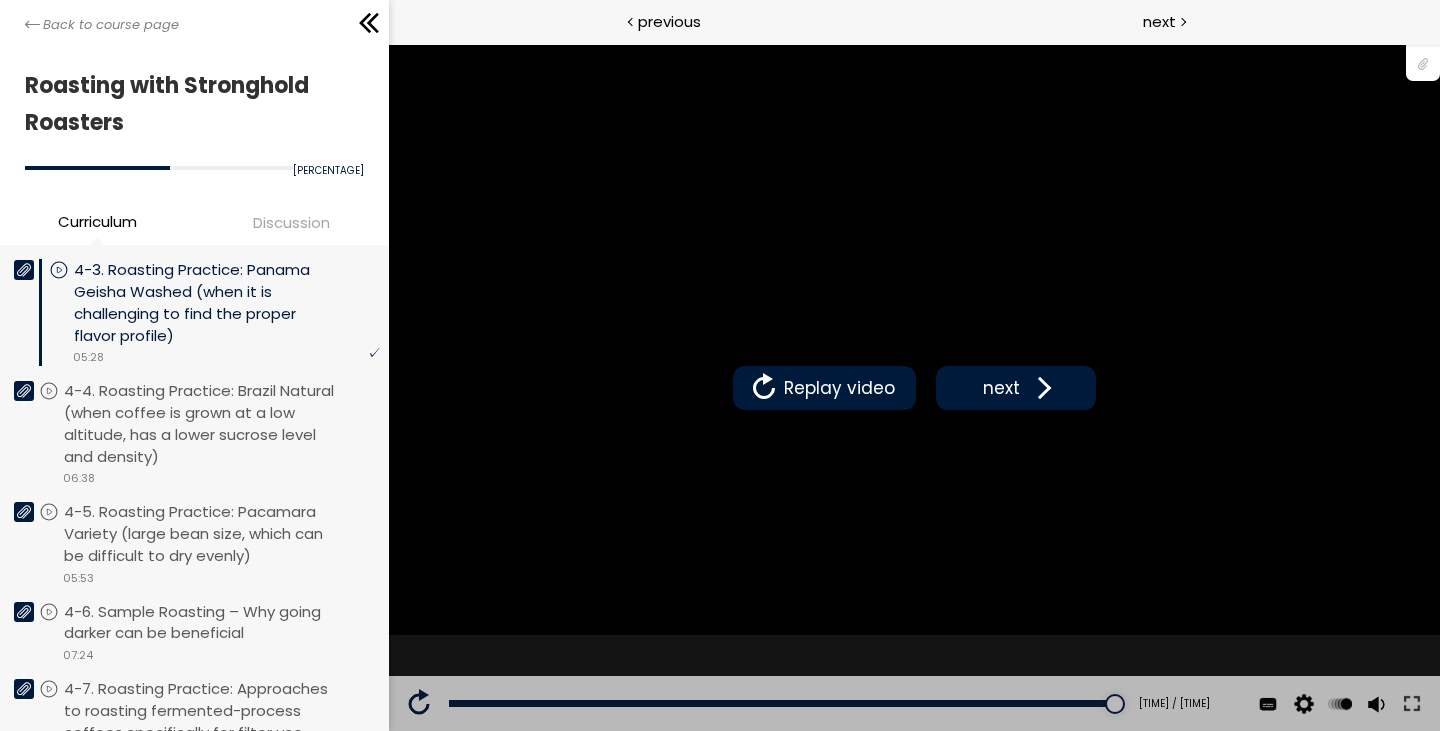 scroll, scrollTop: 1748, scrollLeft: 0, axis: vertical 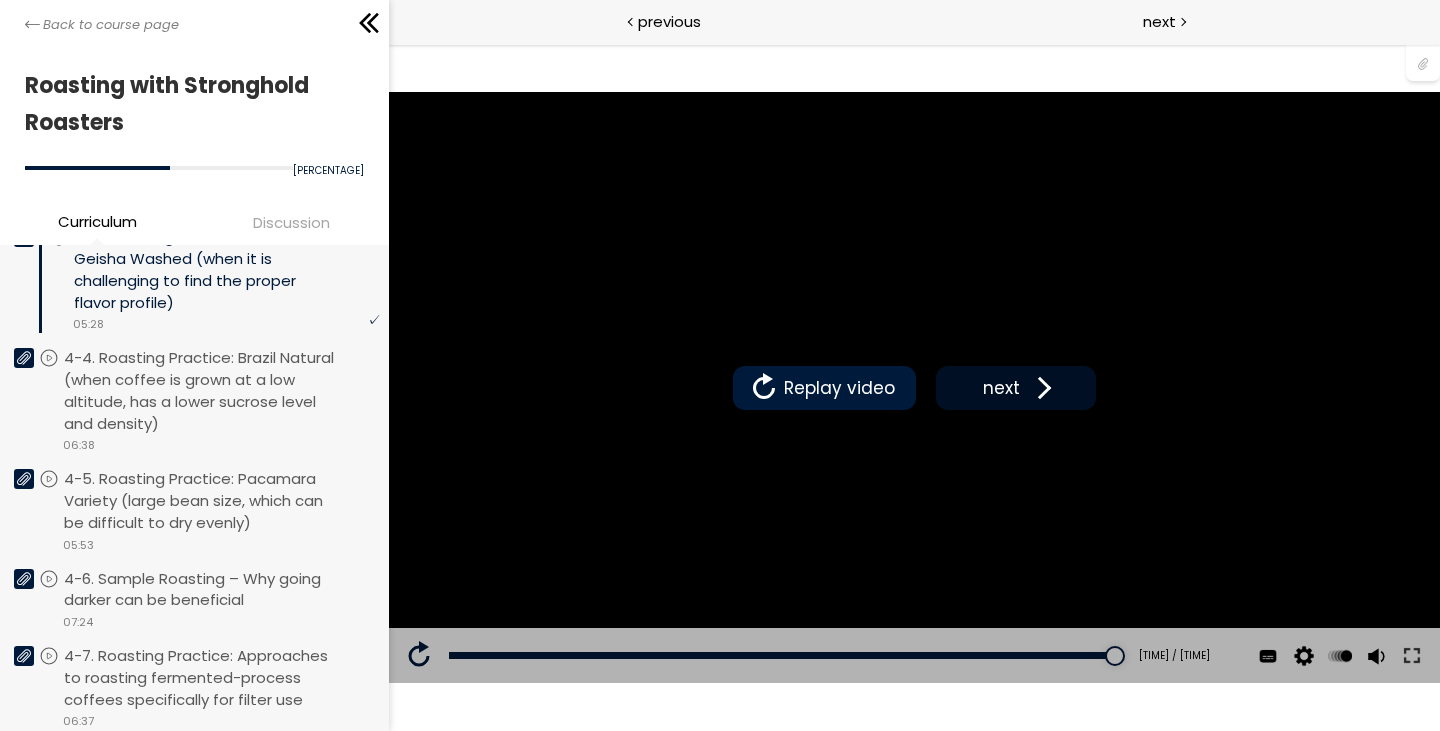click at bounding box center [1039, 388] 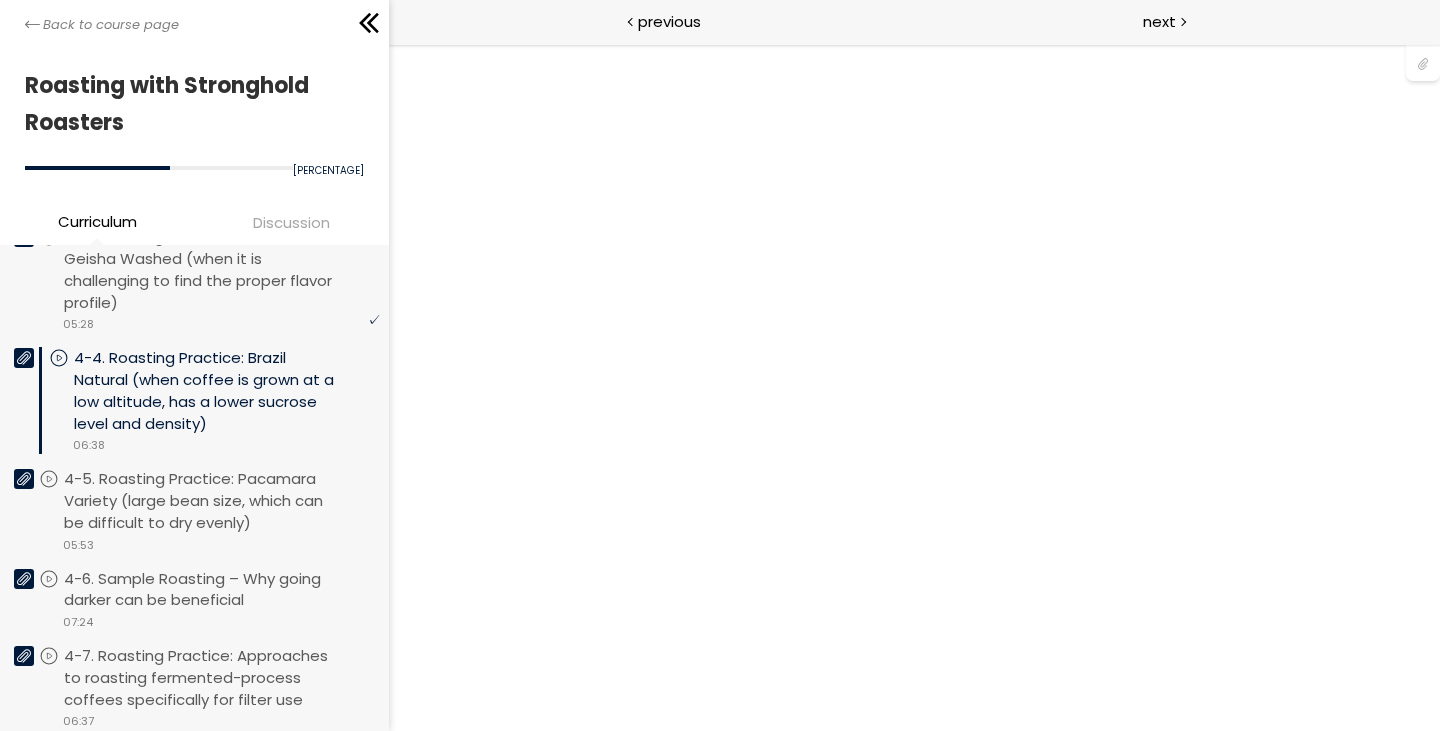 scroll, scrollTop: 0, scrollLeft: 0, axis: both 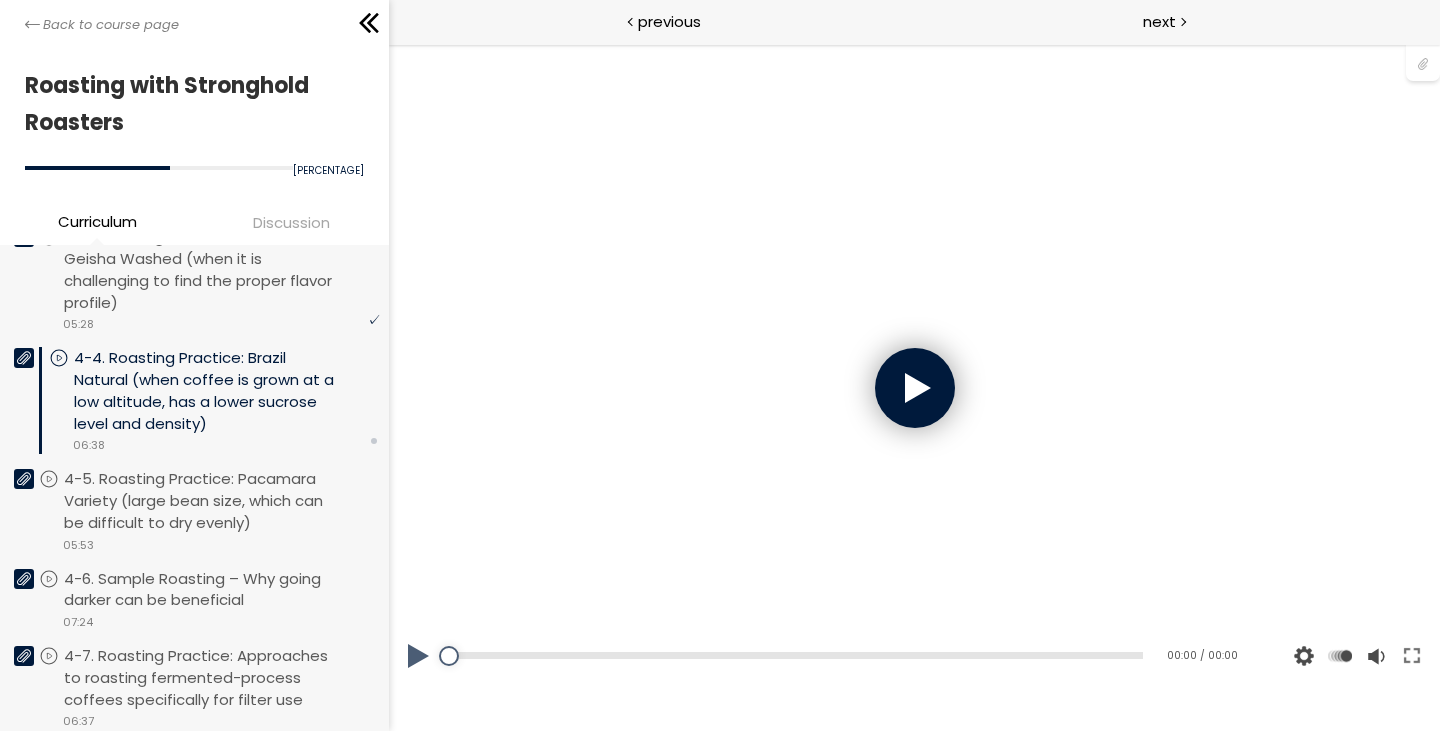 click at bounding box center (914, 388) 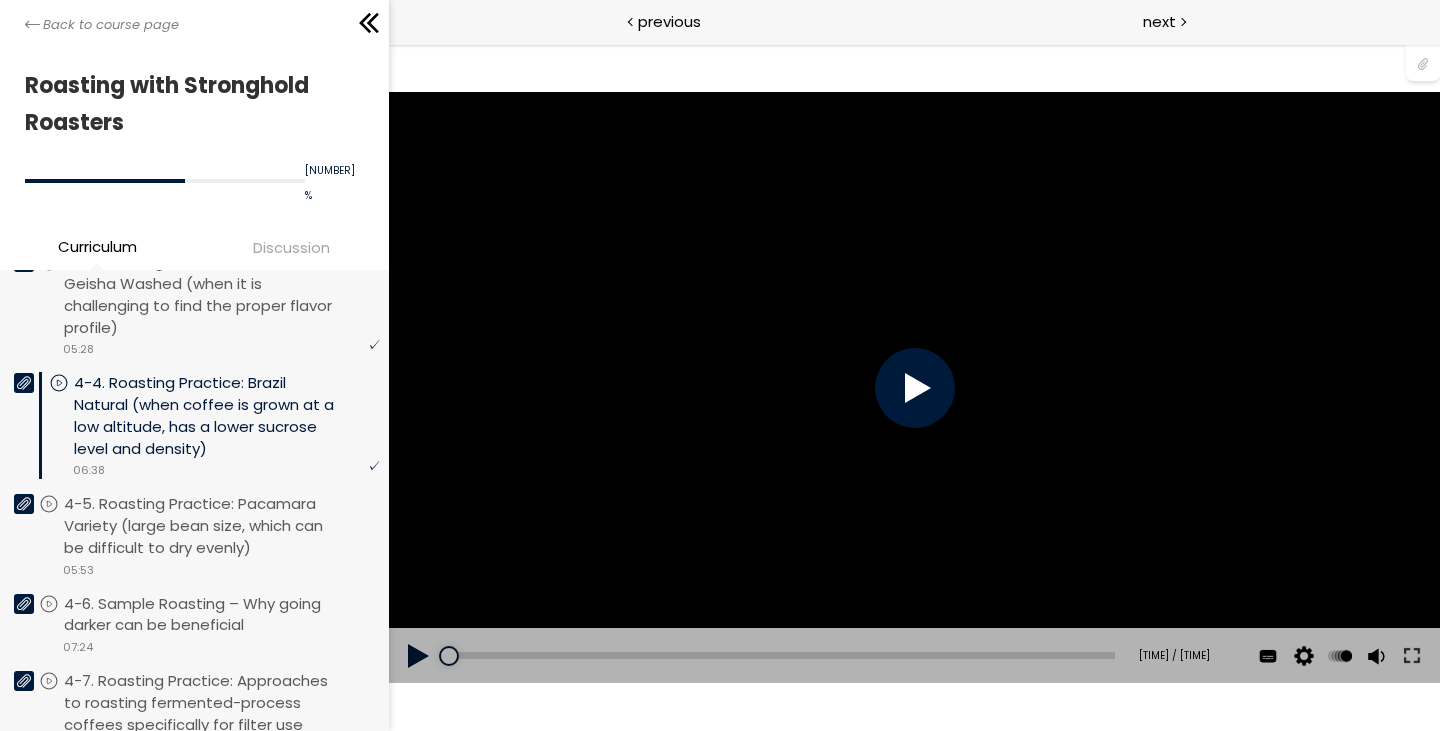 click at bounding box center (914, 388) 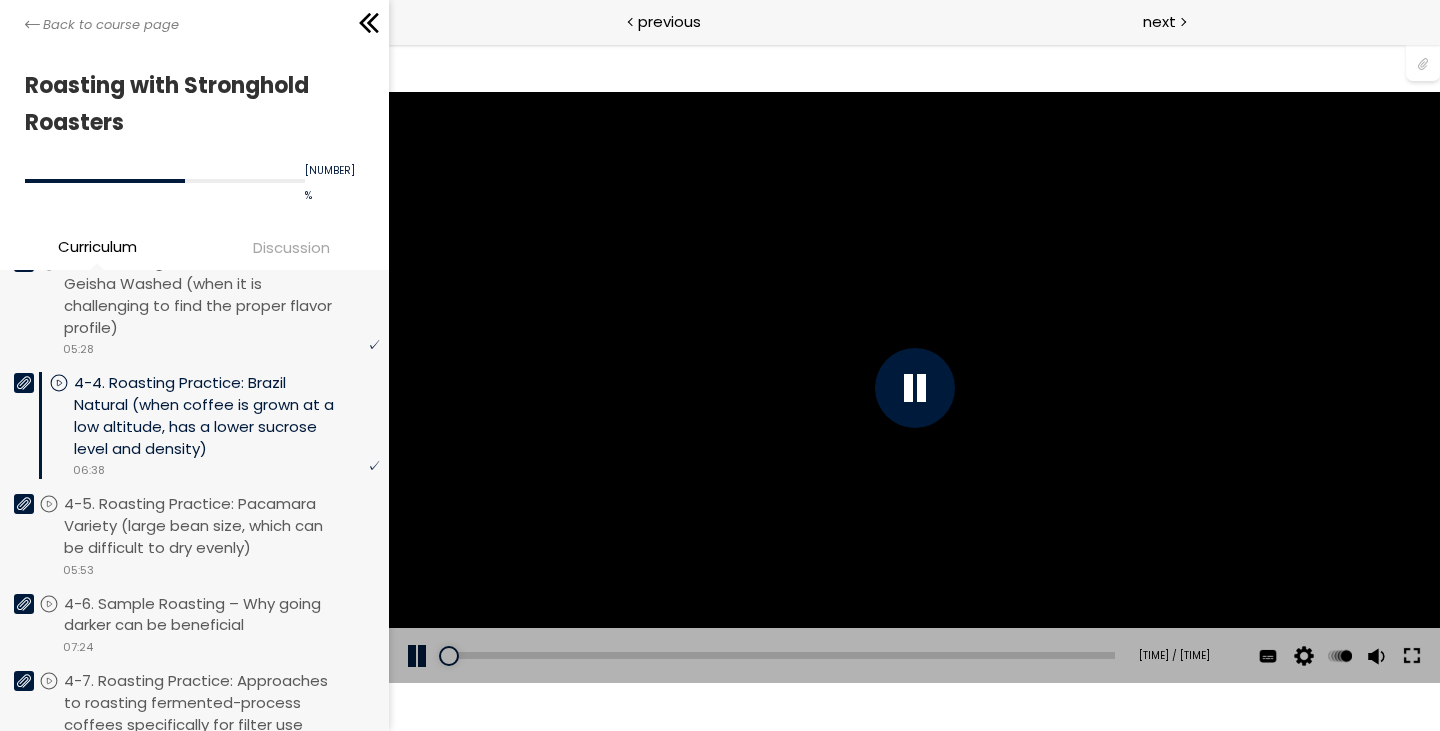 click at bounding box center (1411, 656) 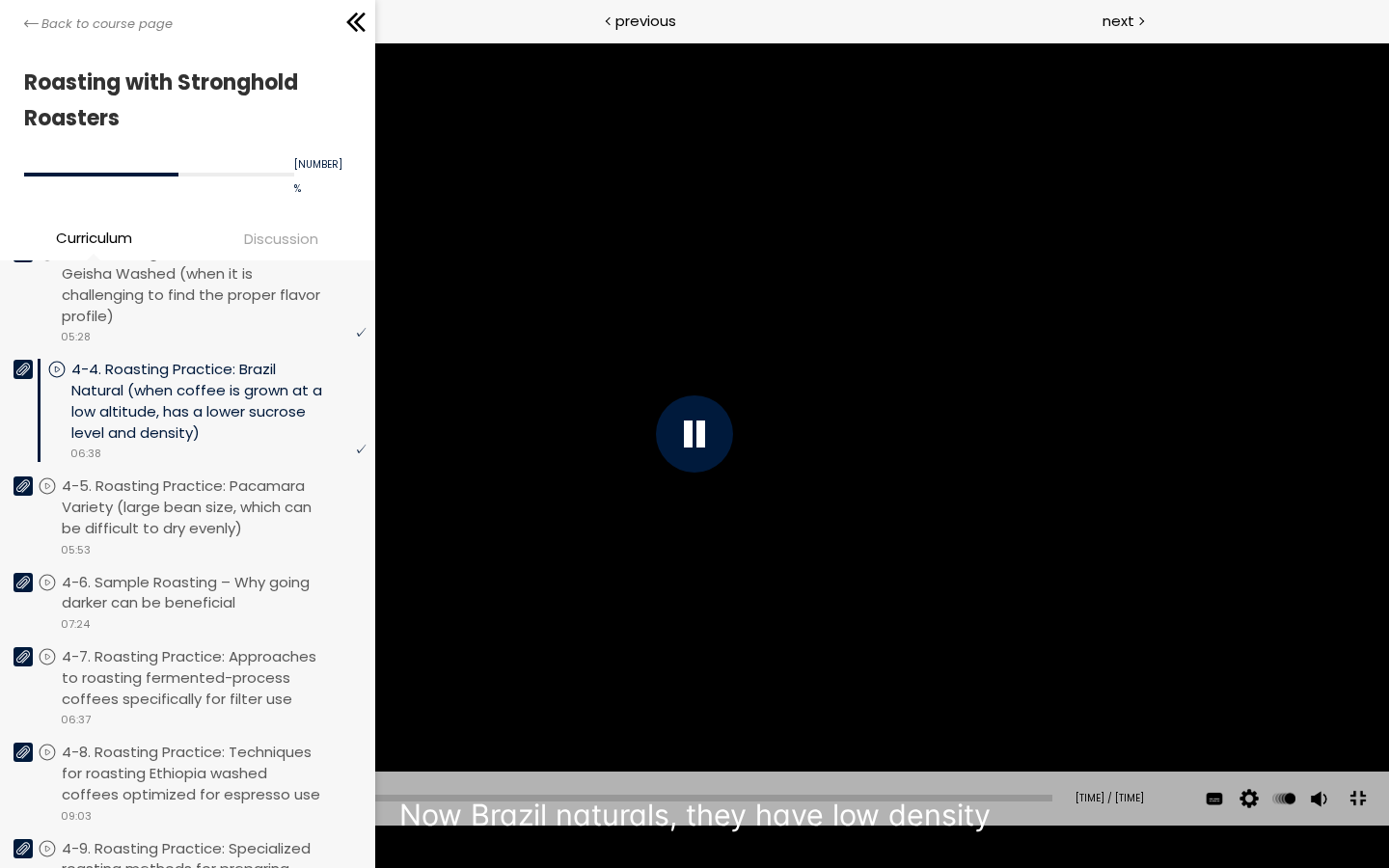 click on "You can download the roast profile image by clicking the 📎 above.  * Amount of green coffee beans used: 600g" at bounding box center (694, 434) 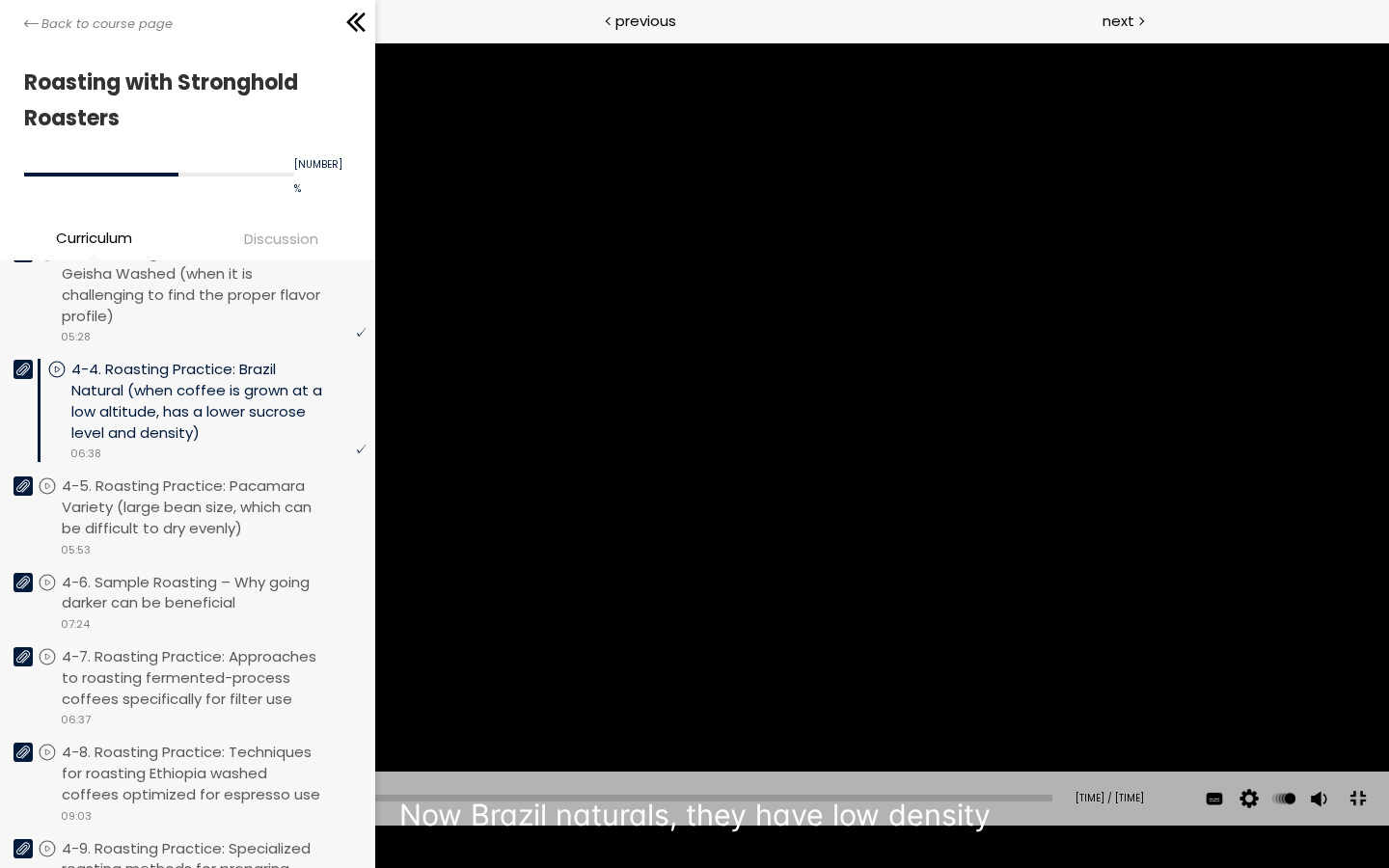 click on "You can download the roast profile image by clicking the 📎 above.  * Amount of green coffee beans used: 600g" at bounding box center (694, 434) 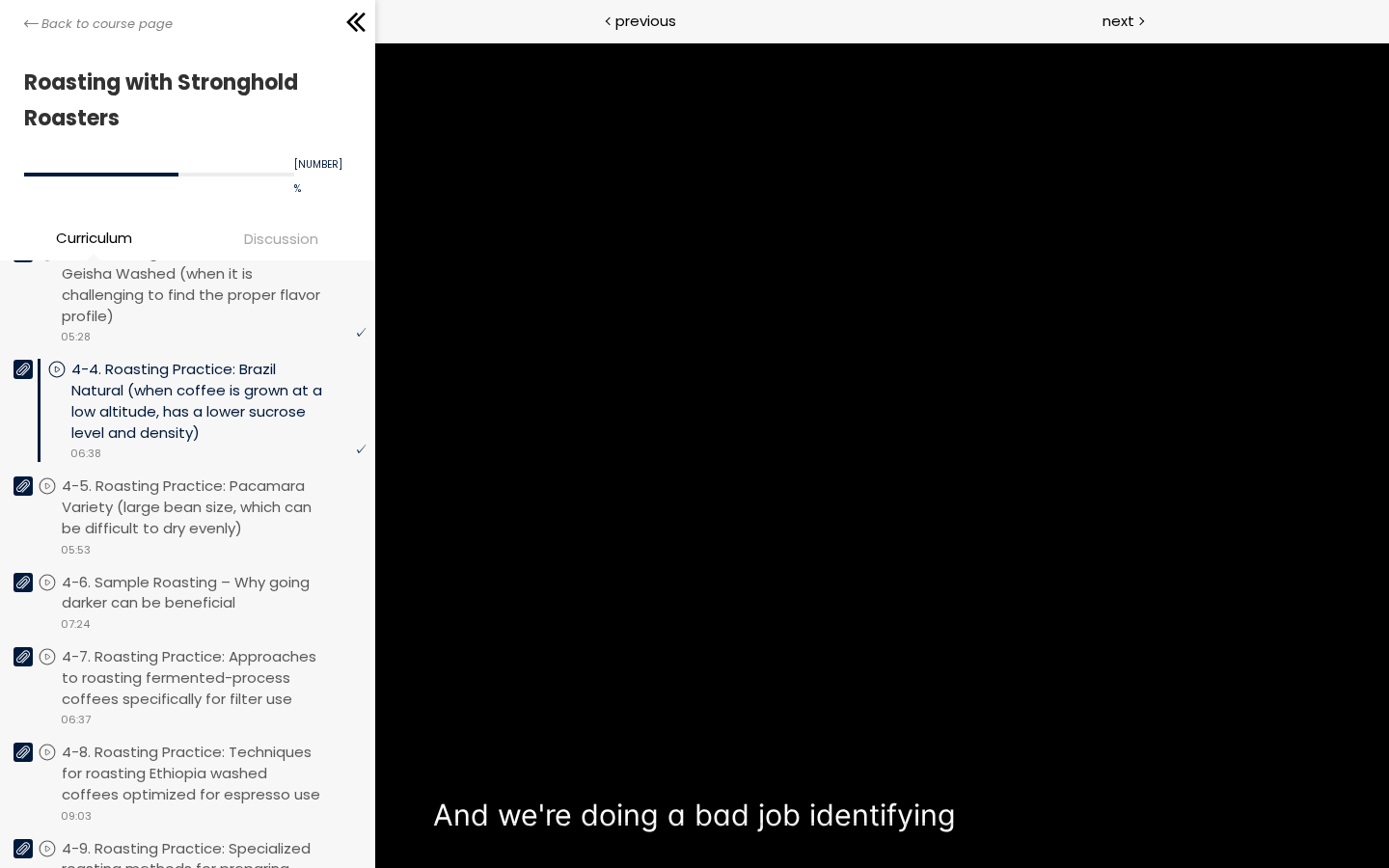 click on "You can download the roast profile image by clicking the 📎 above.  * Amount of green coffee beans used: 600g" at bounding box center (694, 434) 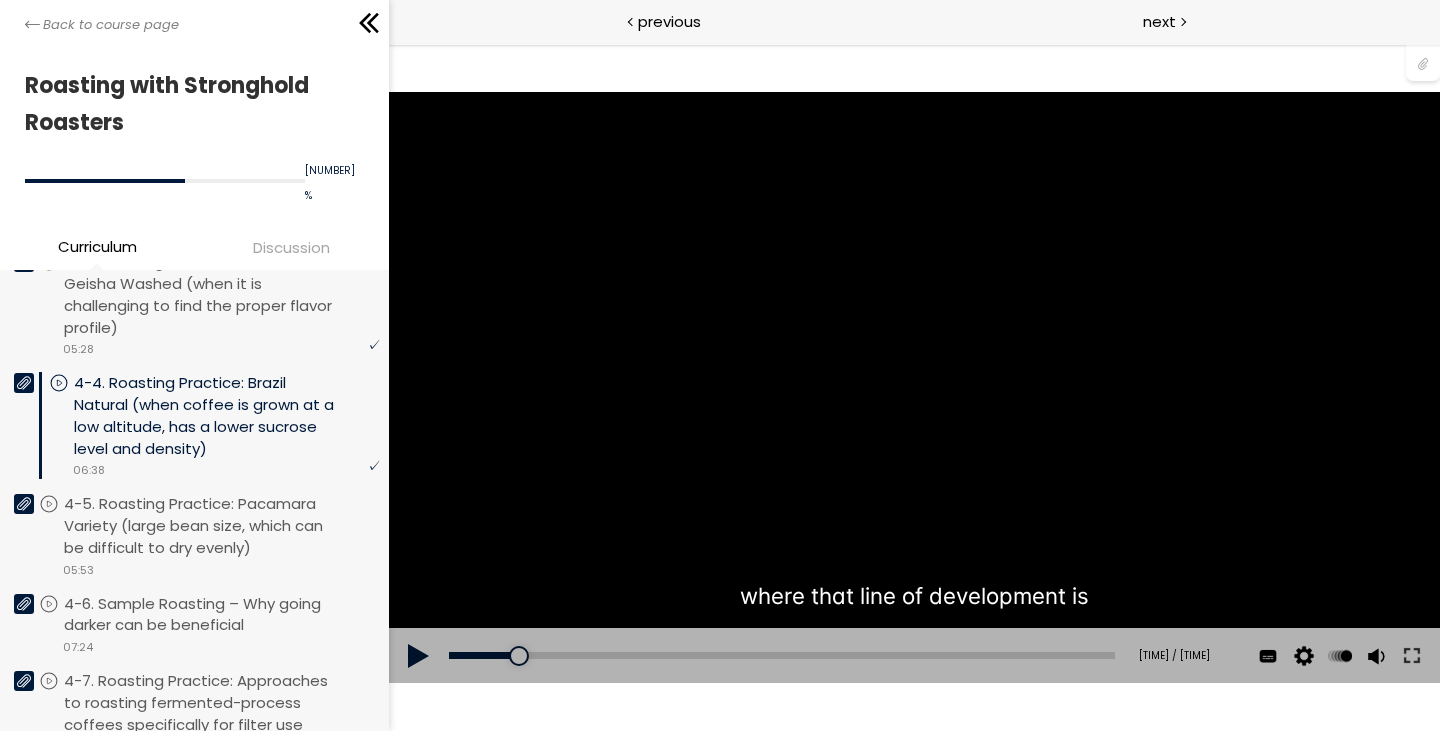 click on "You can download the roast profile image by clicking the 📎 above.  * Amount of green coffee beans used: 600g" at bounding box center (913, 387) 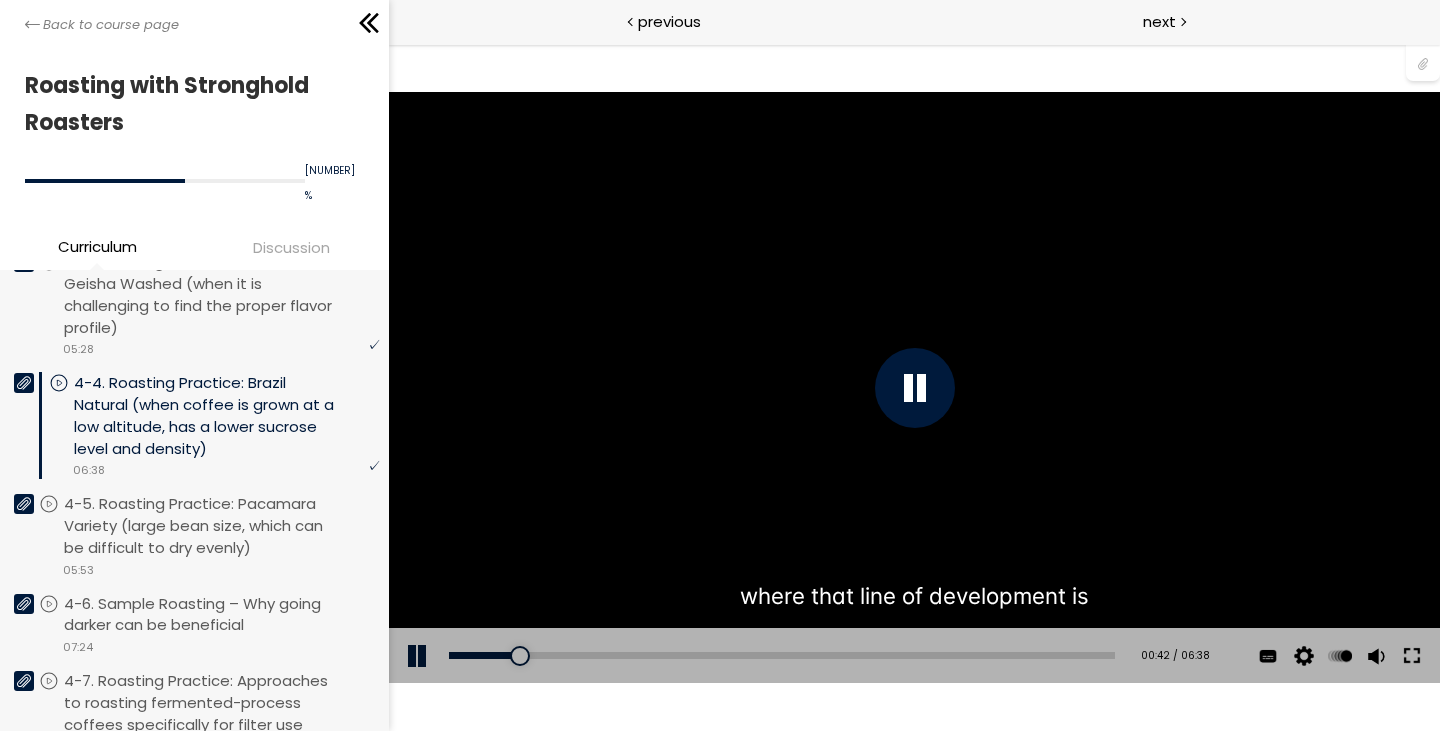click at bounding box center [1411, 656] 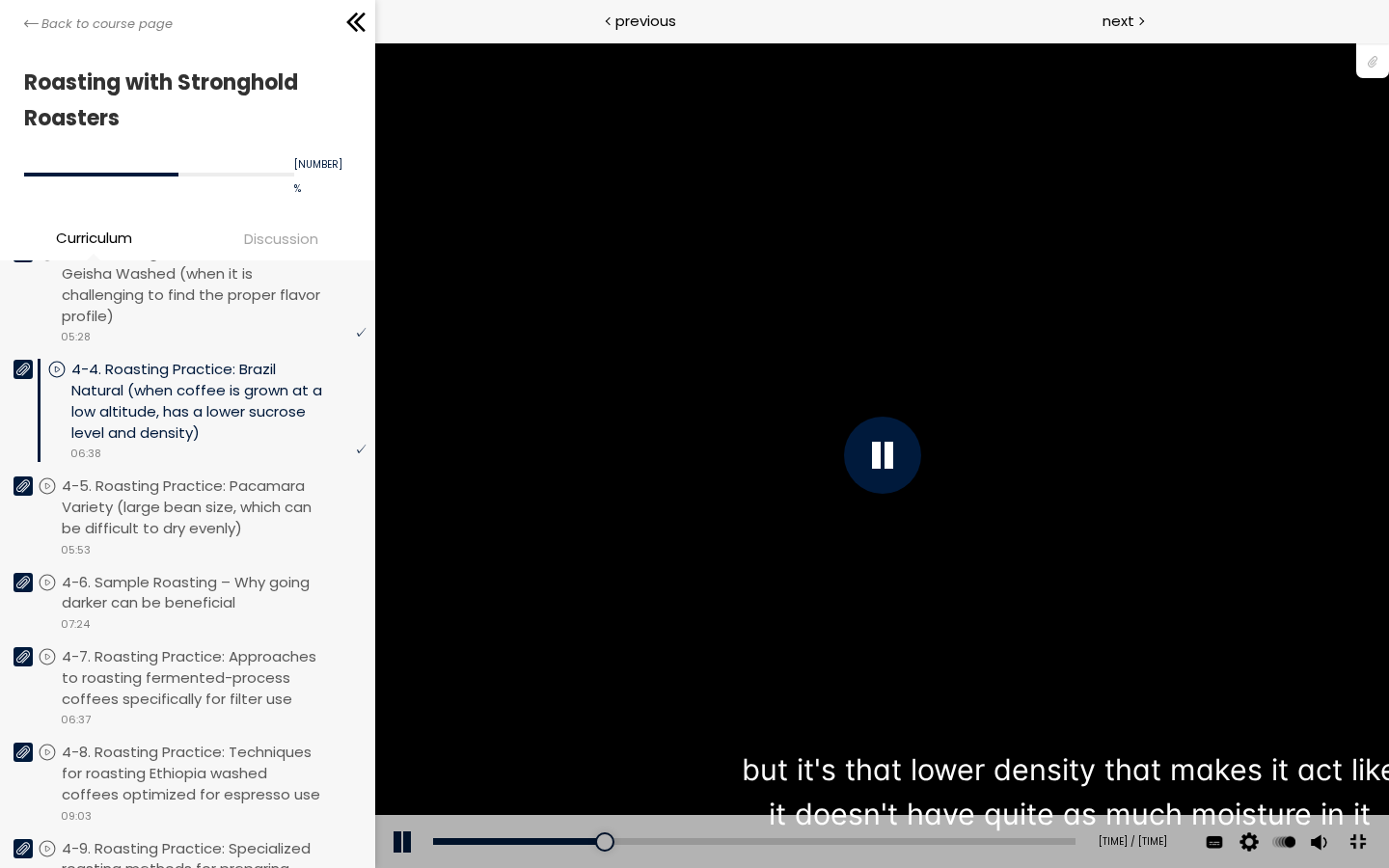click on "Add chapter
01:33" at bounding box center [753, 842] 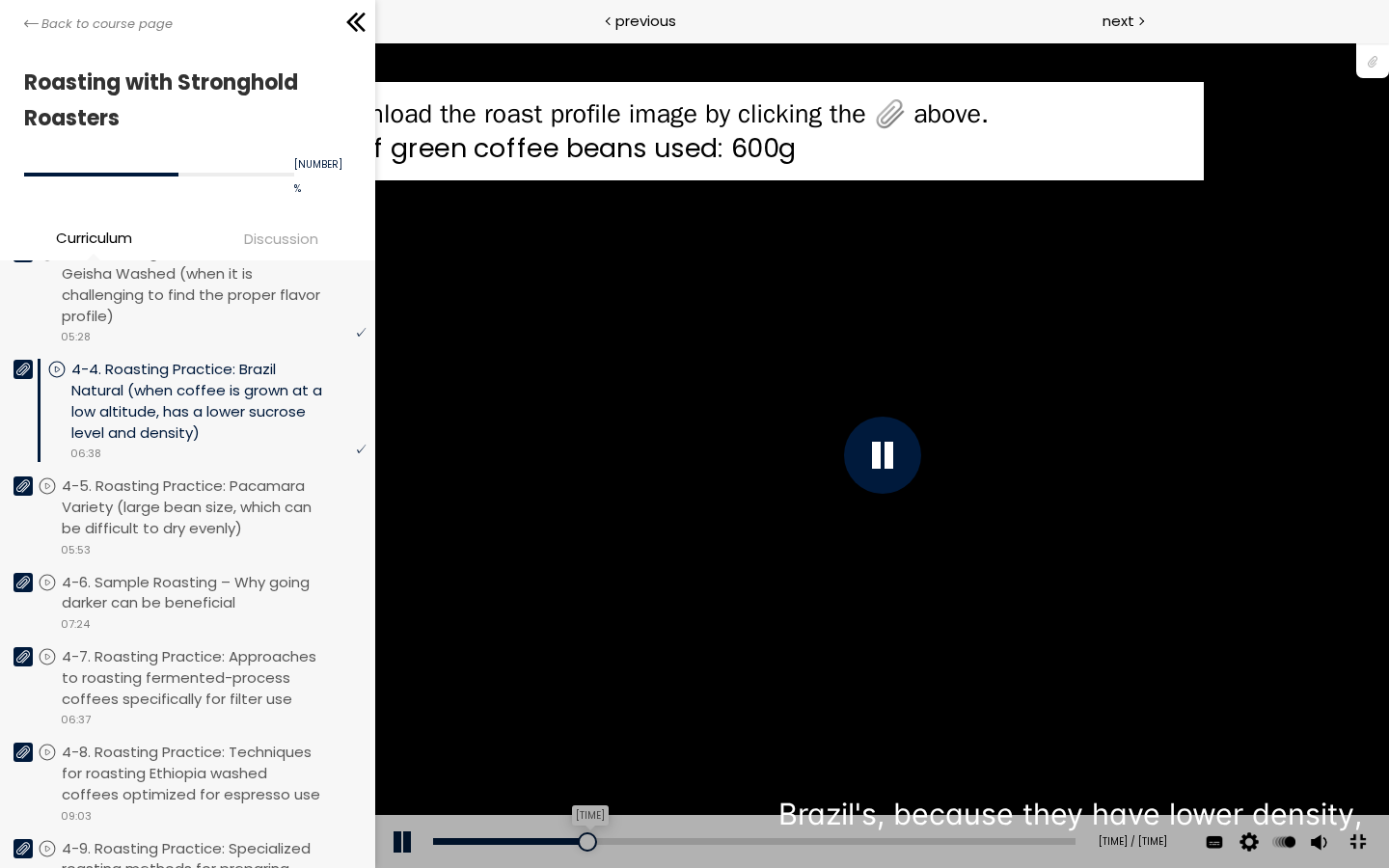 click on "[TIME]" at bounding box center [753, 841] 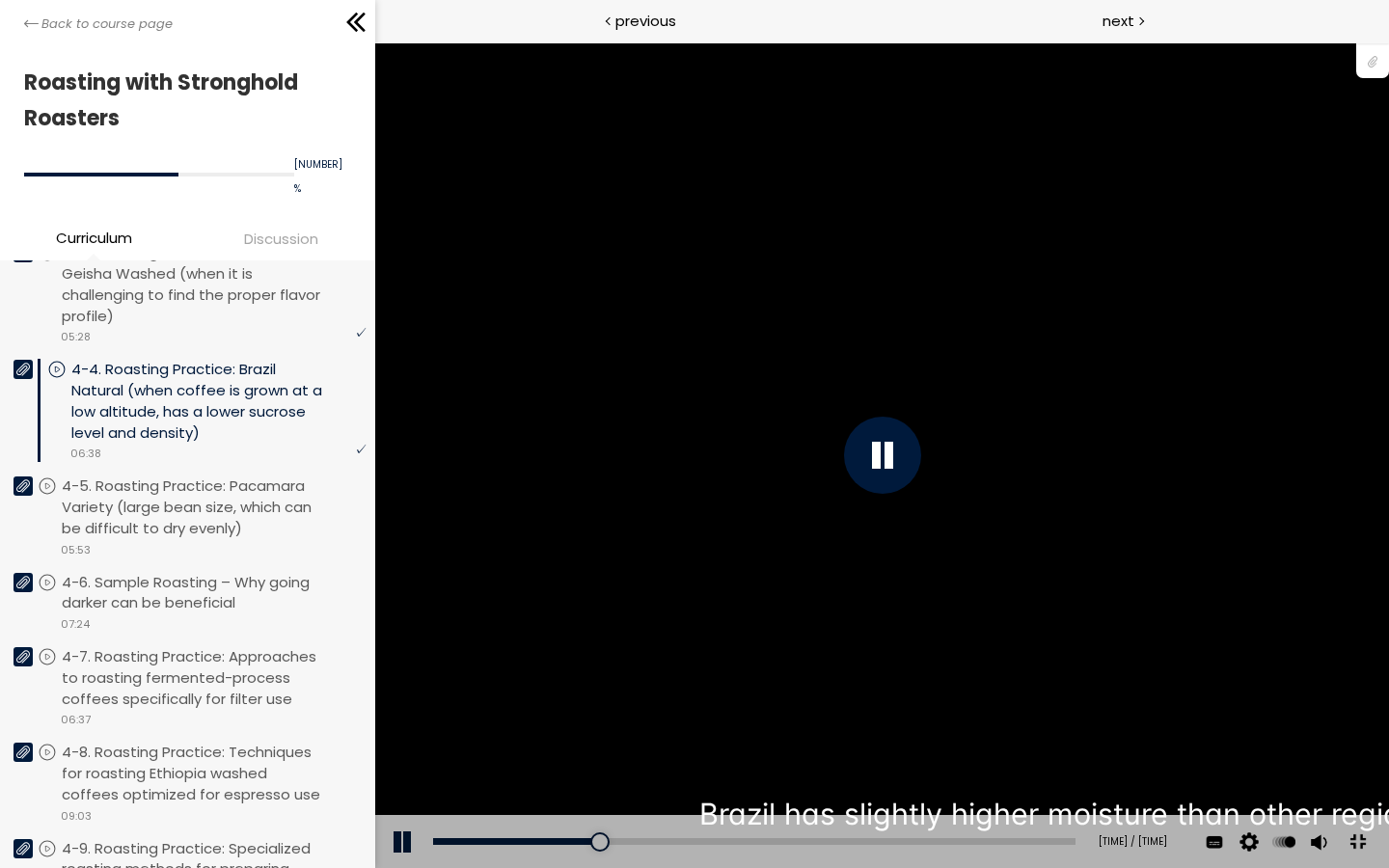 click on "You can download the roast profile image by clicking the 📎 above.  * Amount of green coffee beans used: 600g" at bounding box center [882, 455] 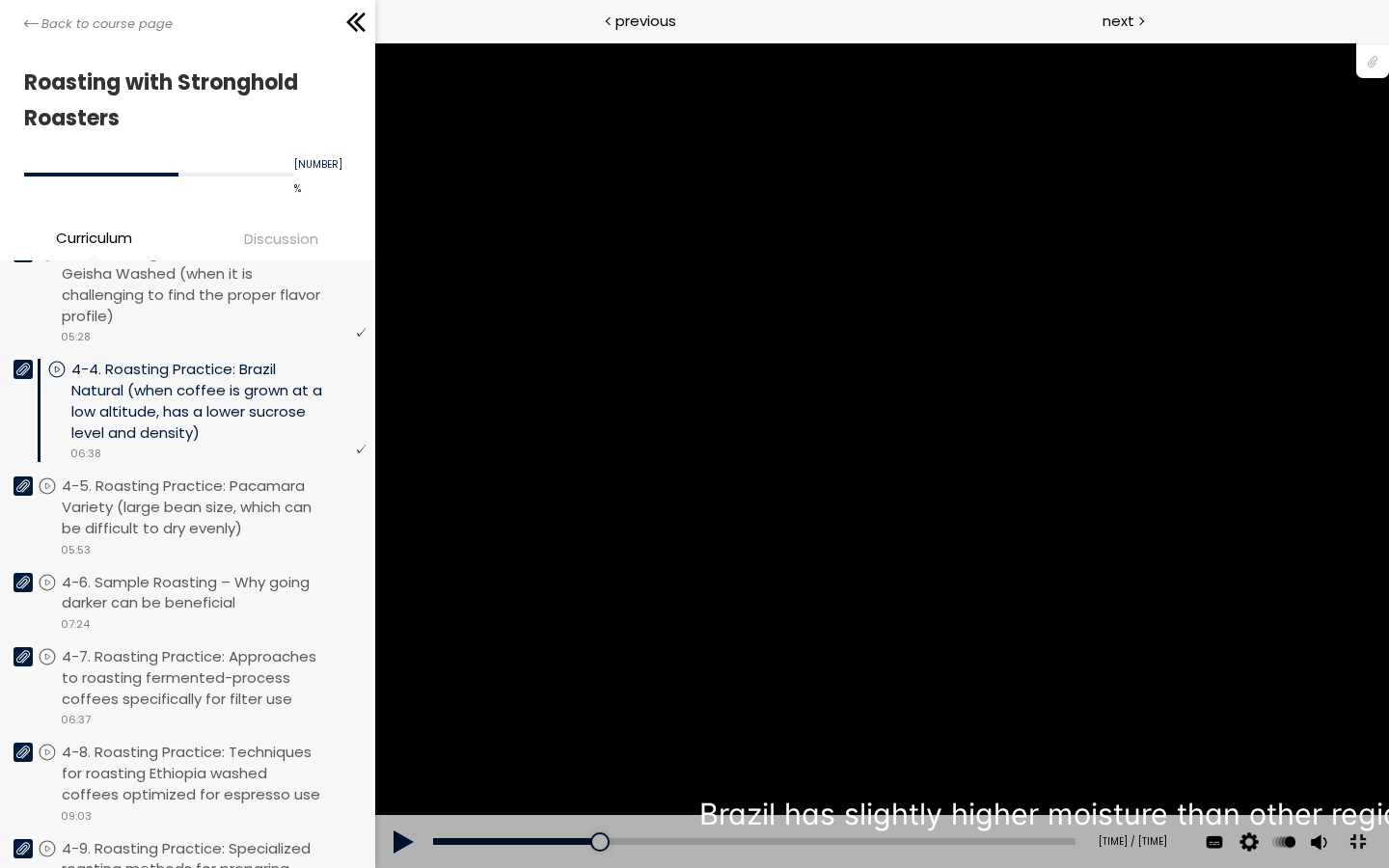 click on "You can download the roast profile image by clicking the 📎 above.  * Amount of green coffee beans used: 600g" at bounding box center (882, 455) 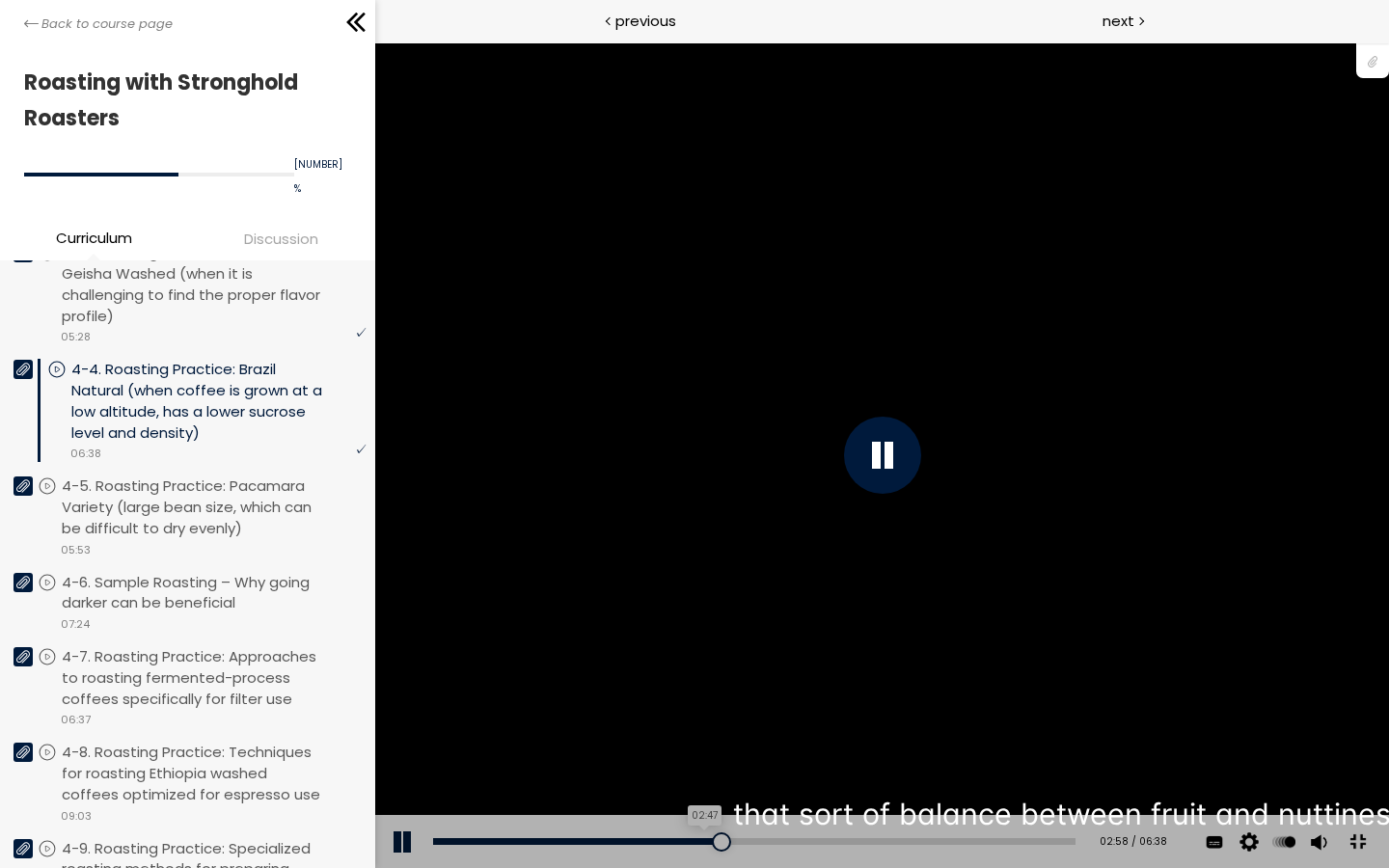 click on "02:47" at bounding box center [753, 841] 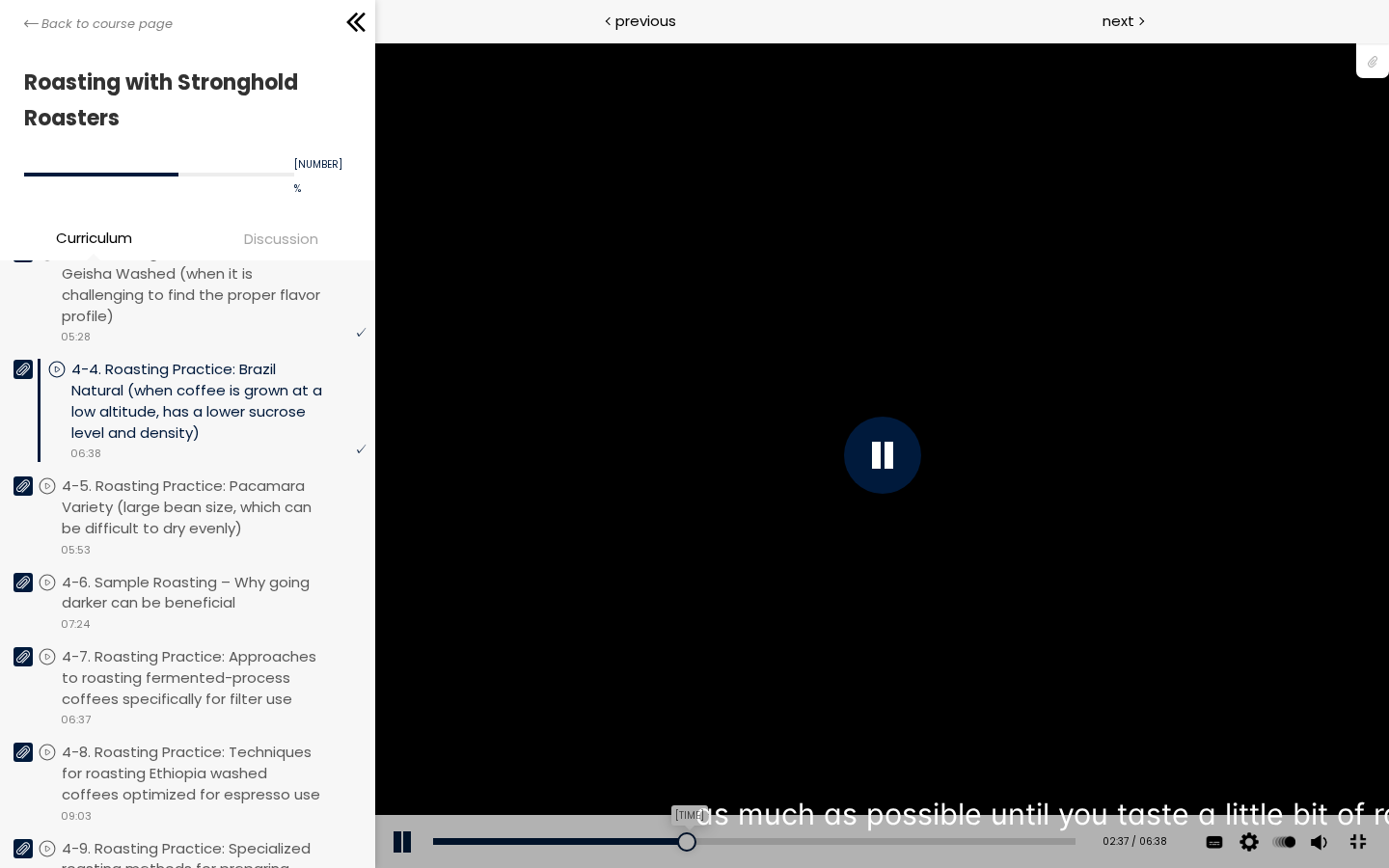 click on "[TIME]" at bounding box center [753, 841] 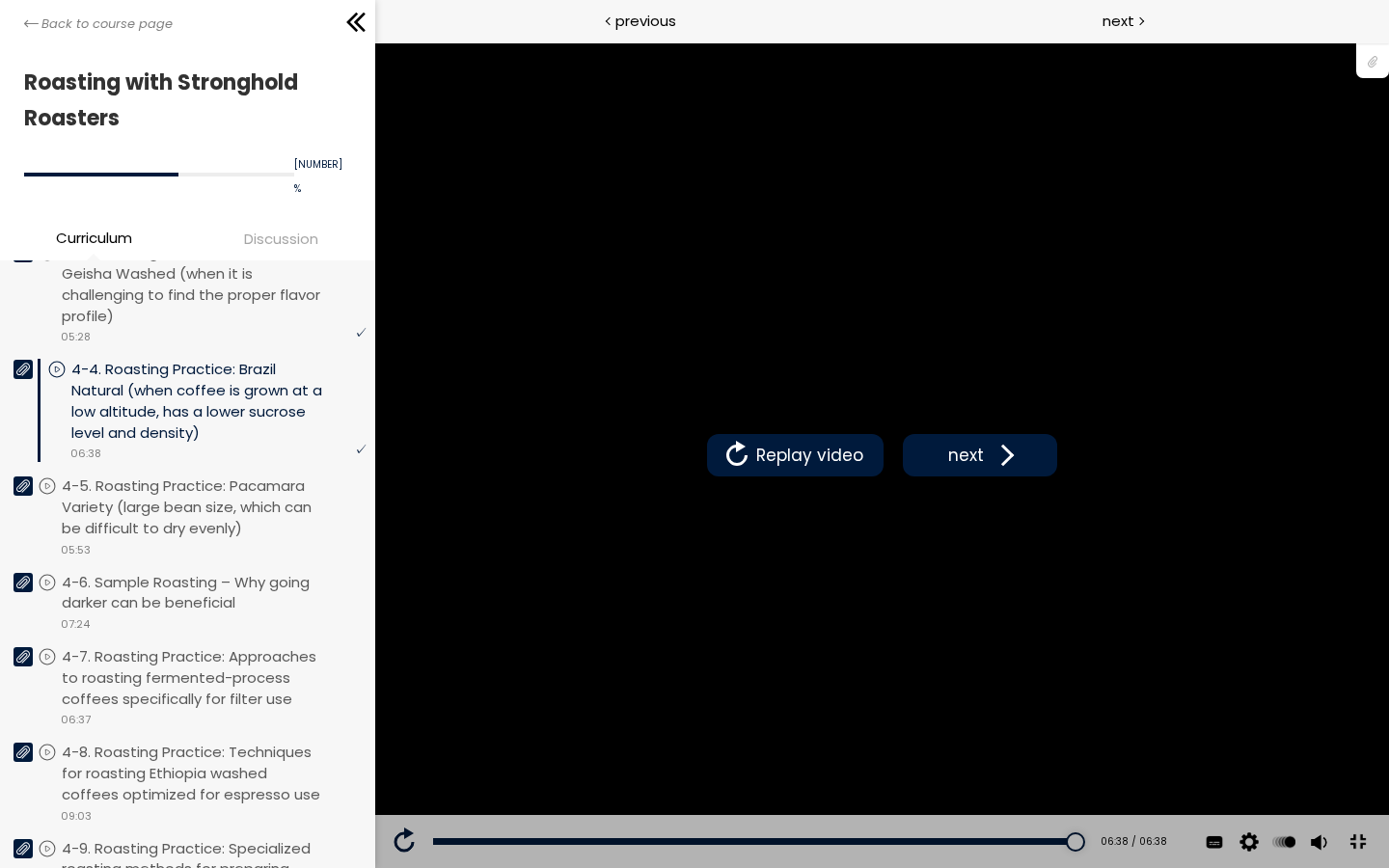 click at bounding box center [1356, 842] 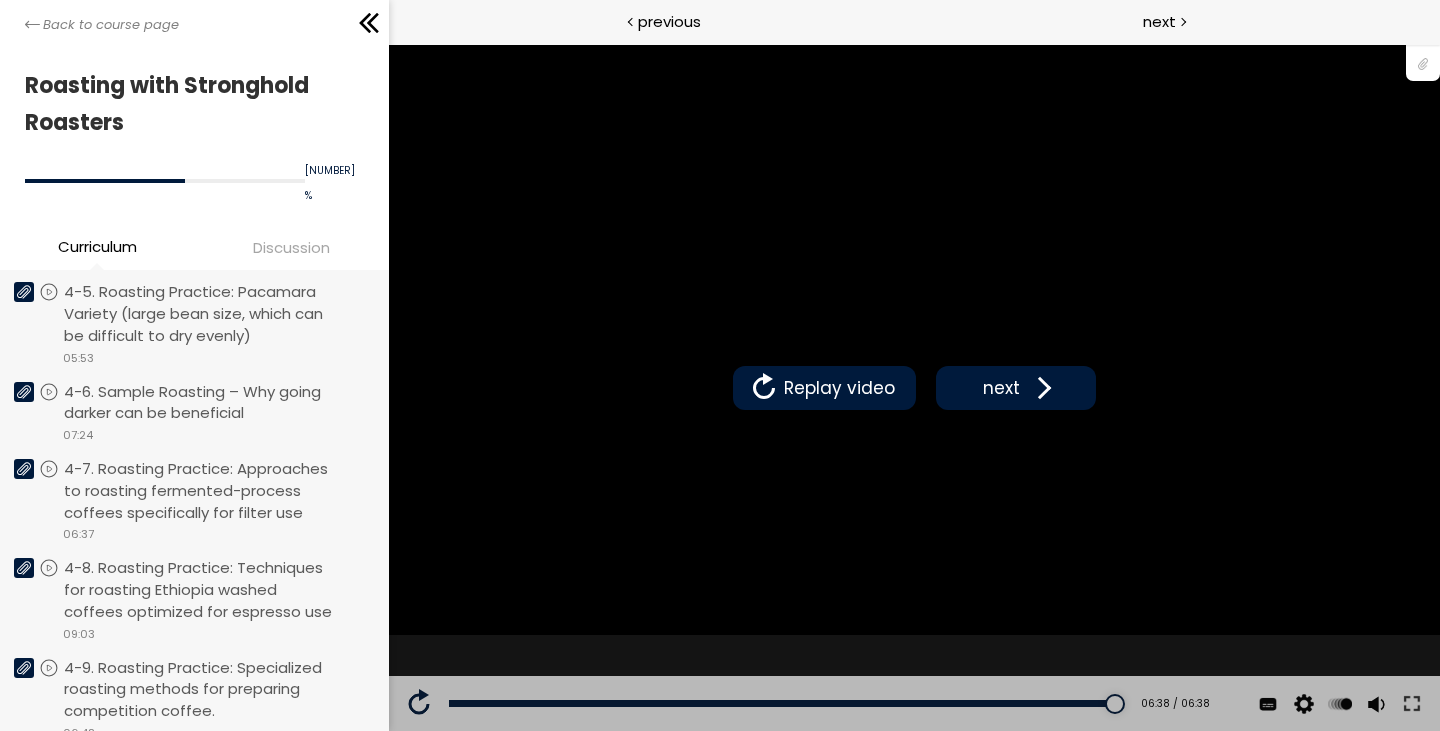 scroll, scrollTop: 1959, scrollLeft: 0, axis: vertical 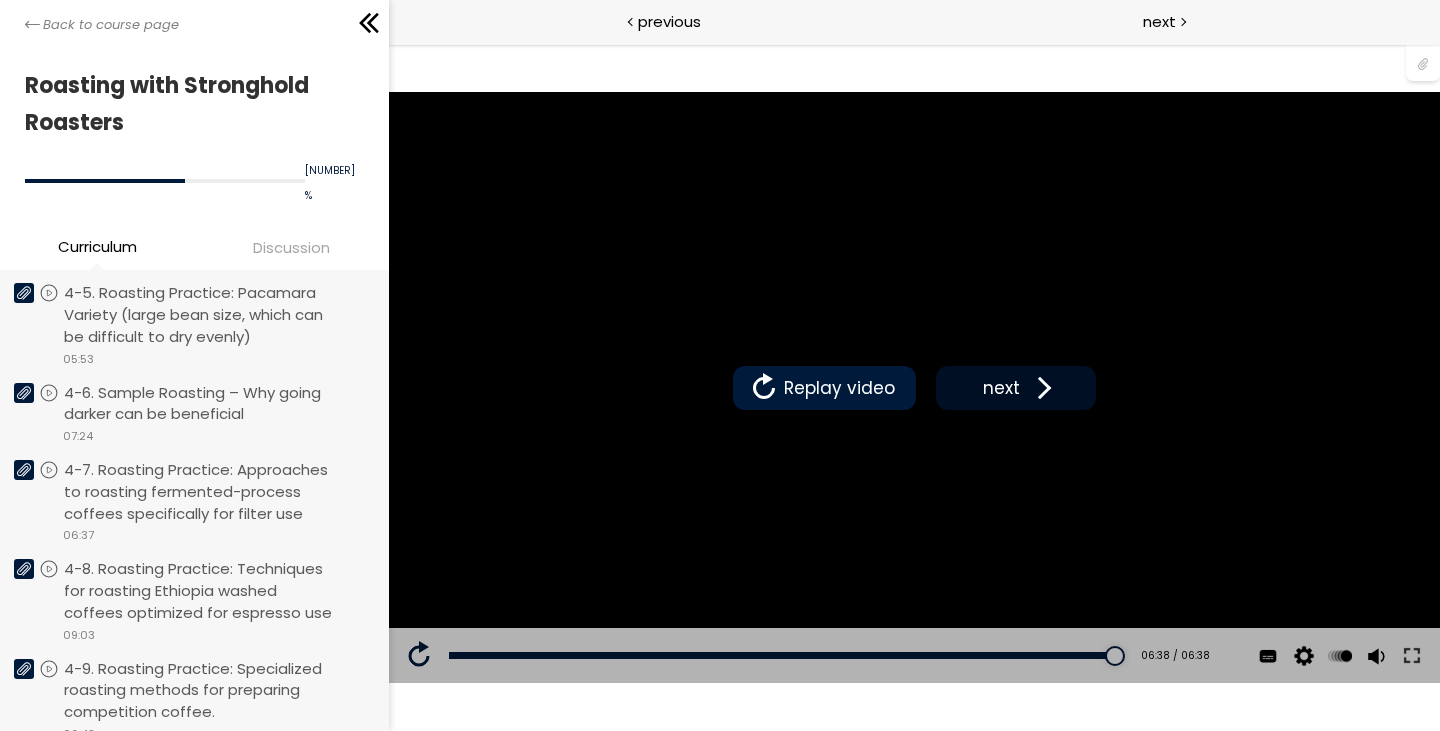 click on "next" at bounding box center (1015, 388) 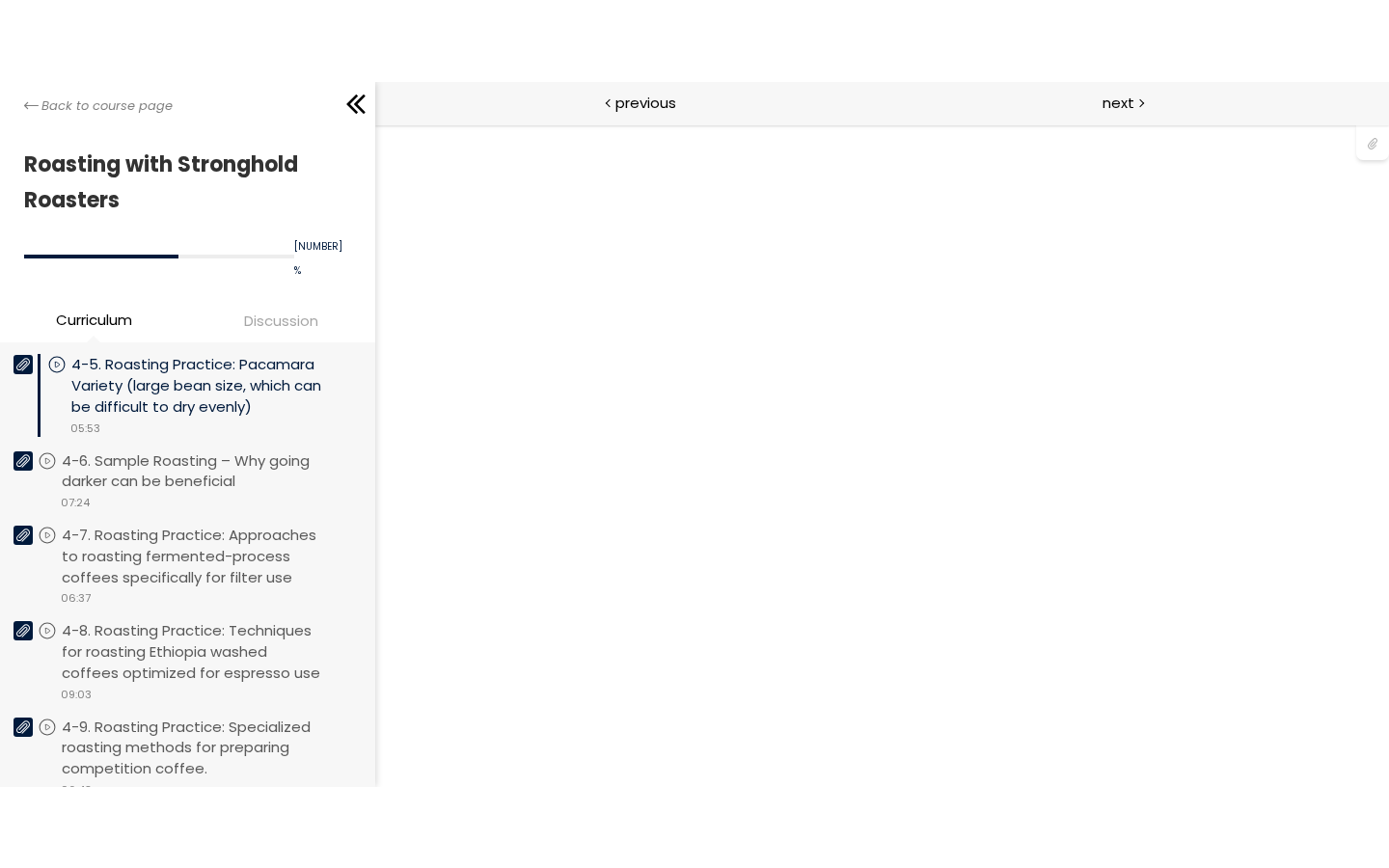scroll, scrollTop: 0, scrollLeft: 0, axis: both 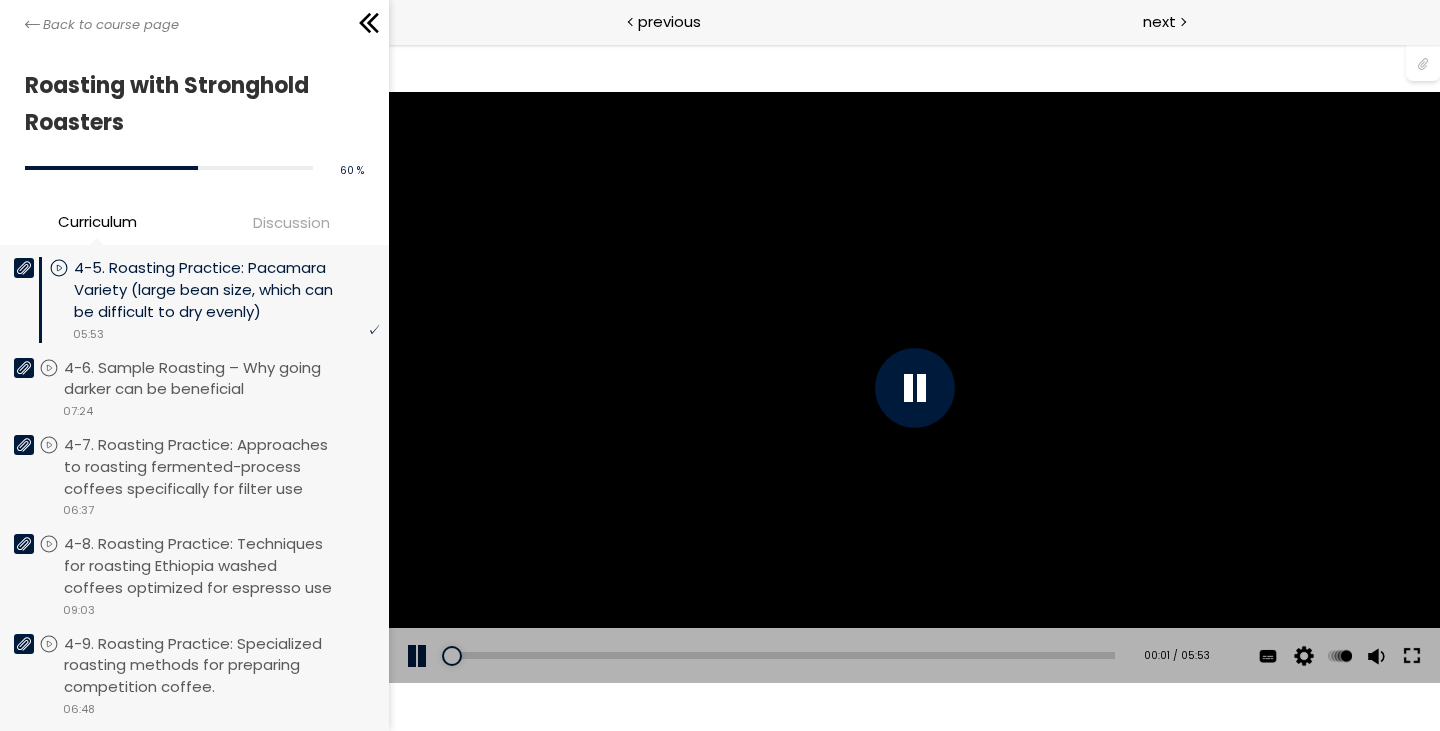 click at bounding box center [1411, 656] 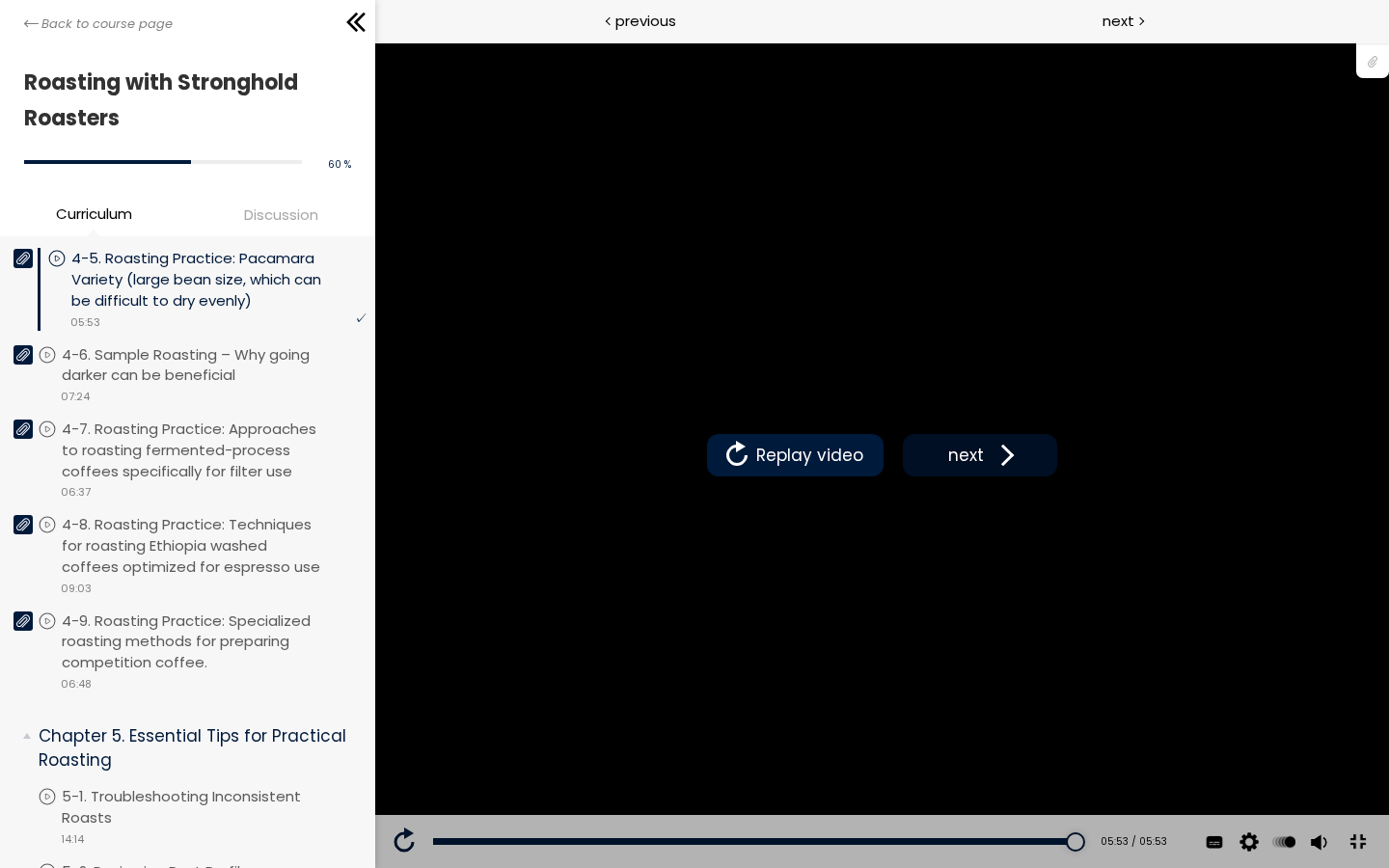 click at bounding box center (1002, 455) 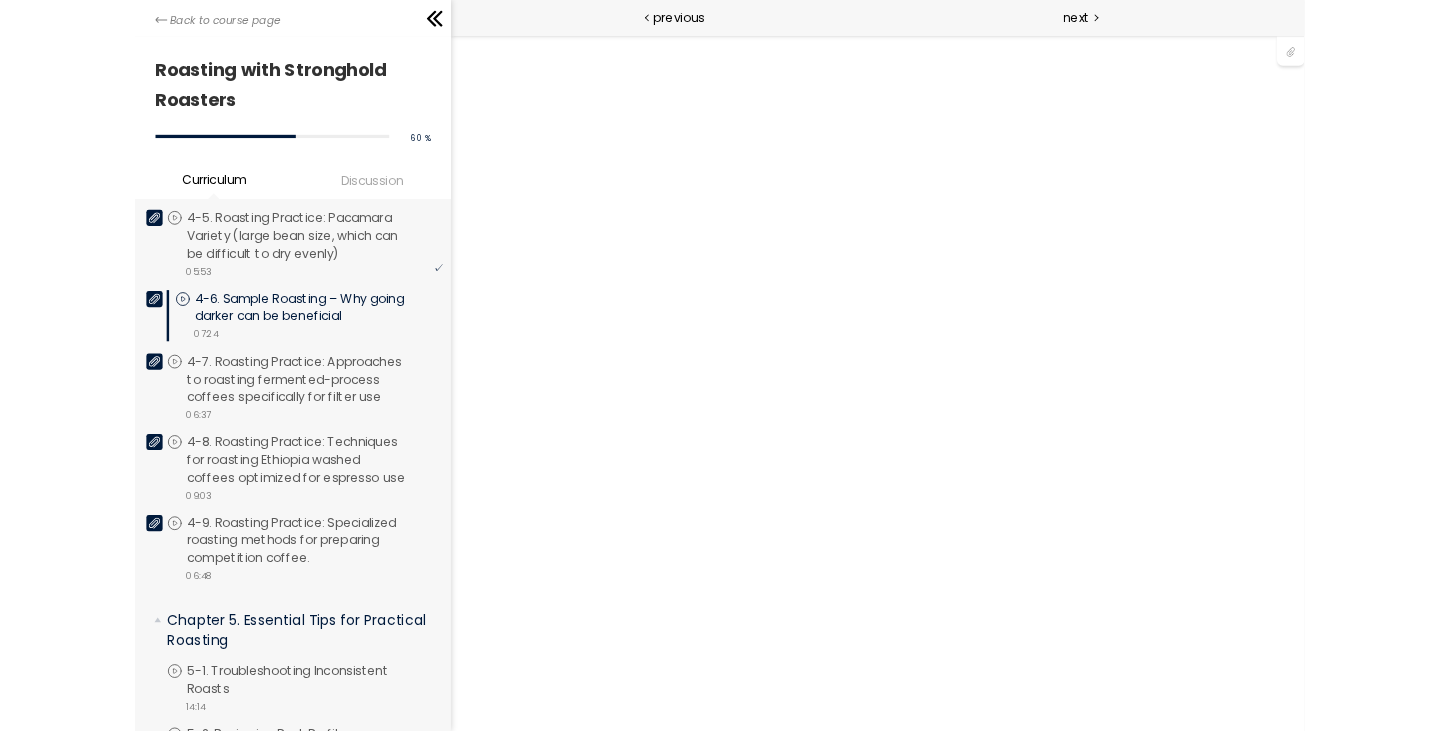 scroll, scrollTop: 0, scrollLeft: 0, axis: both 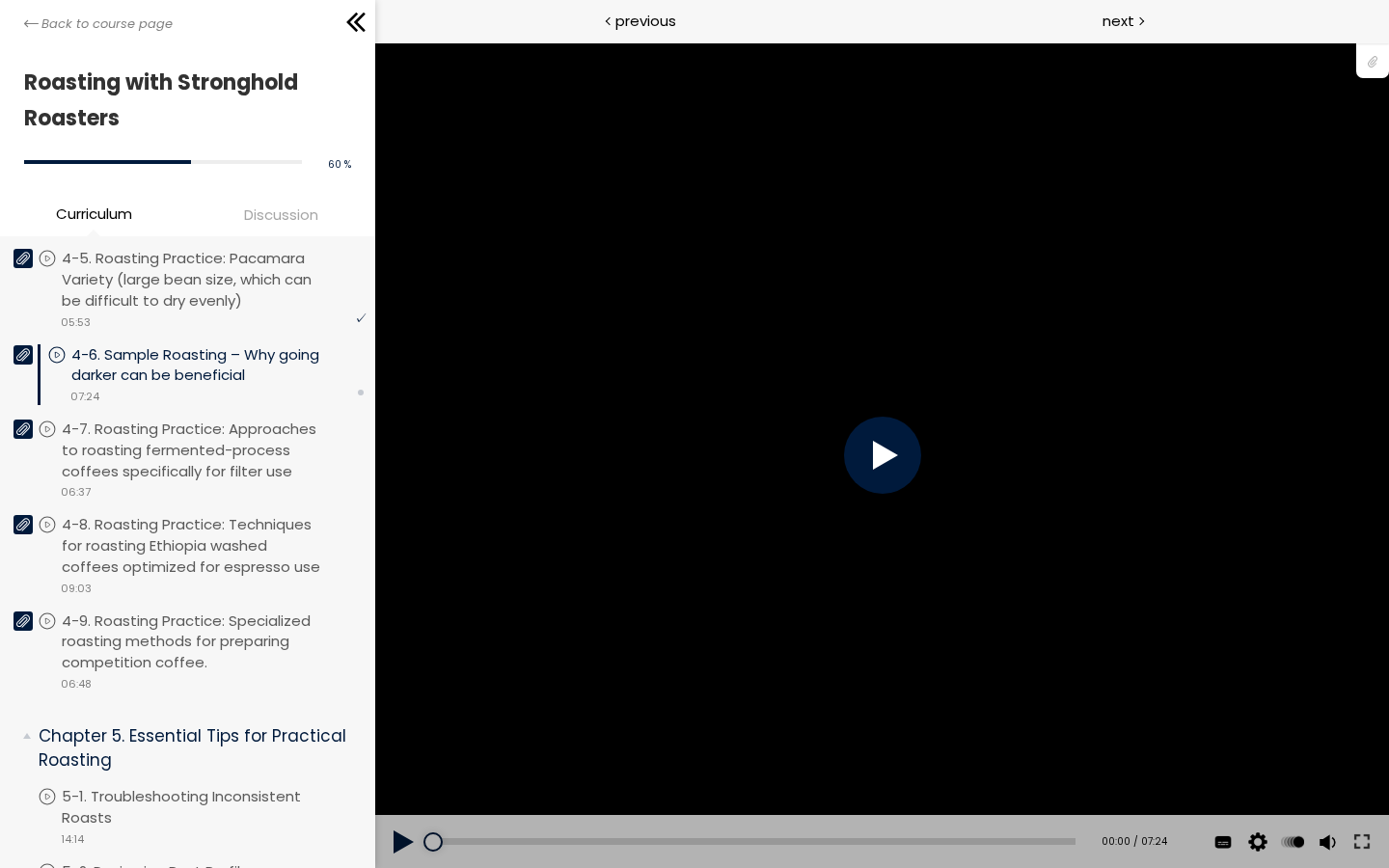 click at bounding box center (882, 455) 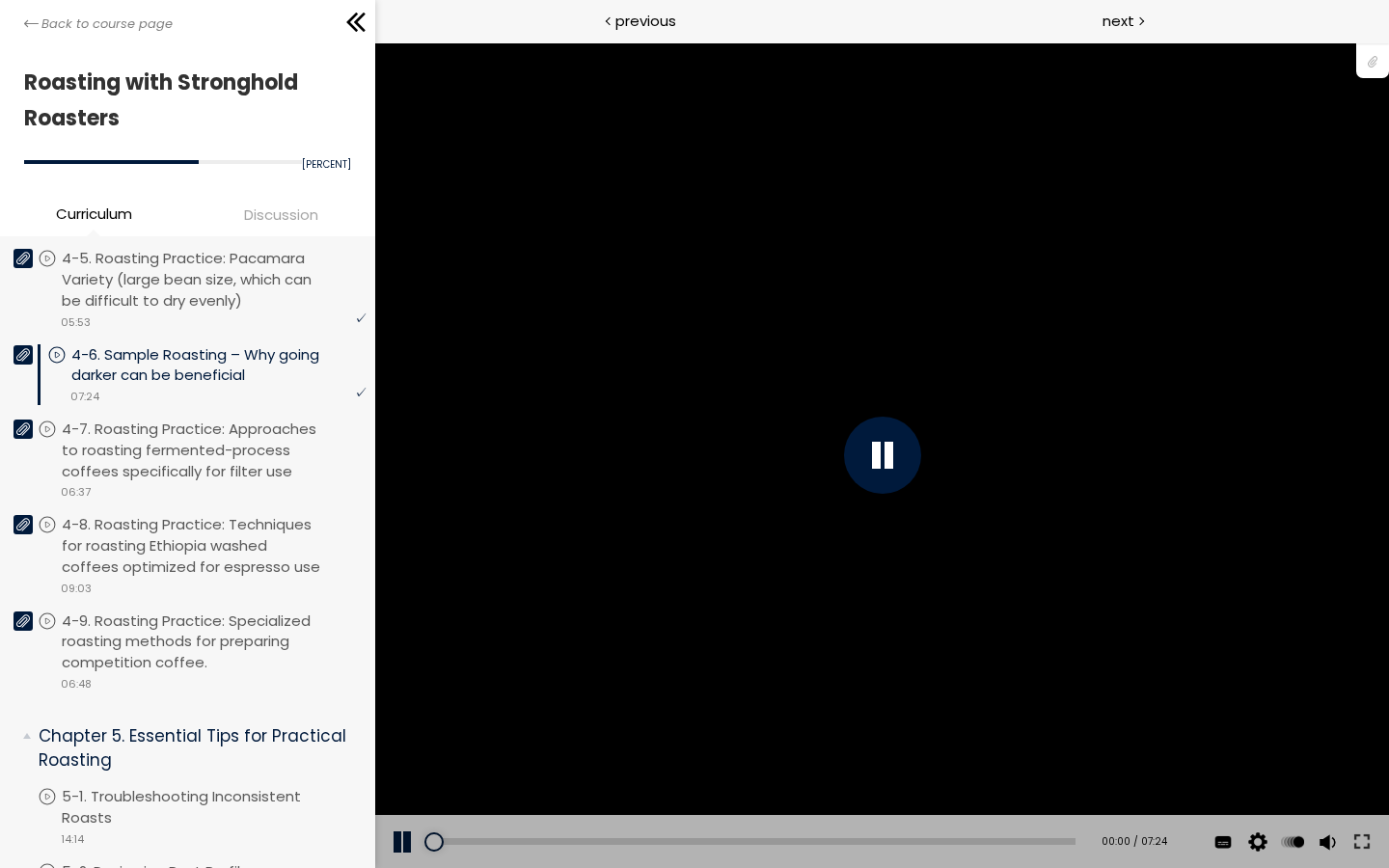 click on "You can download the roast profile image by clicking the 📎 above.  * Amount of green coffee beans used: 600g" at bounding box center (882, 455) 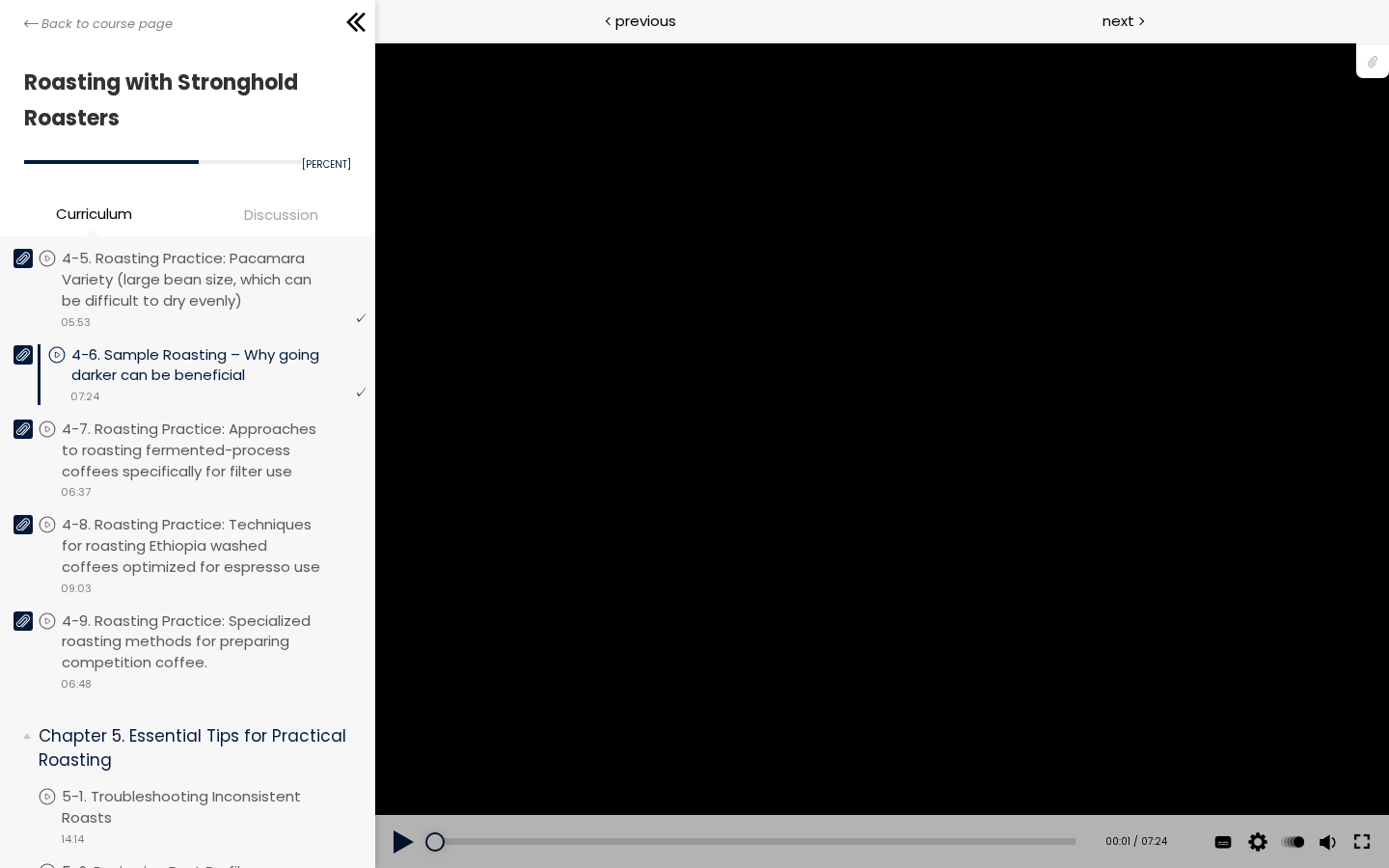 click at bounding box center (1361, 842) 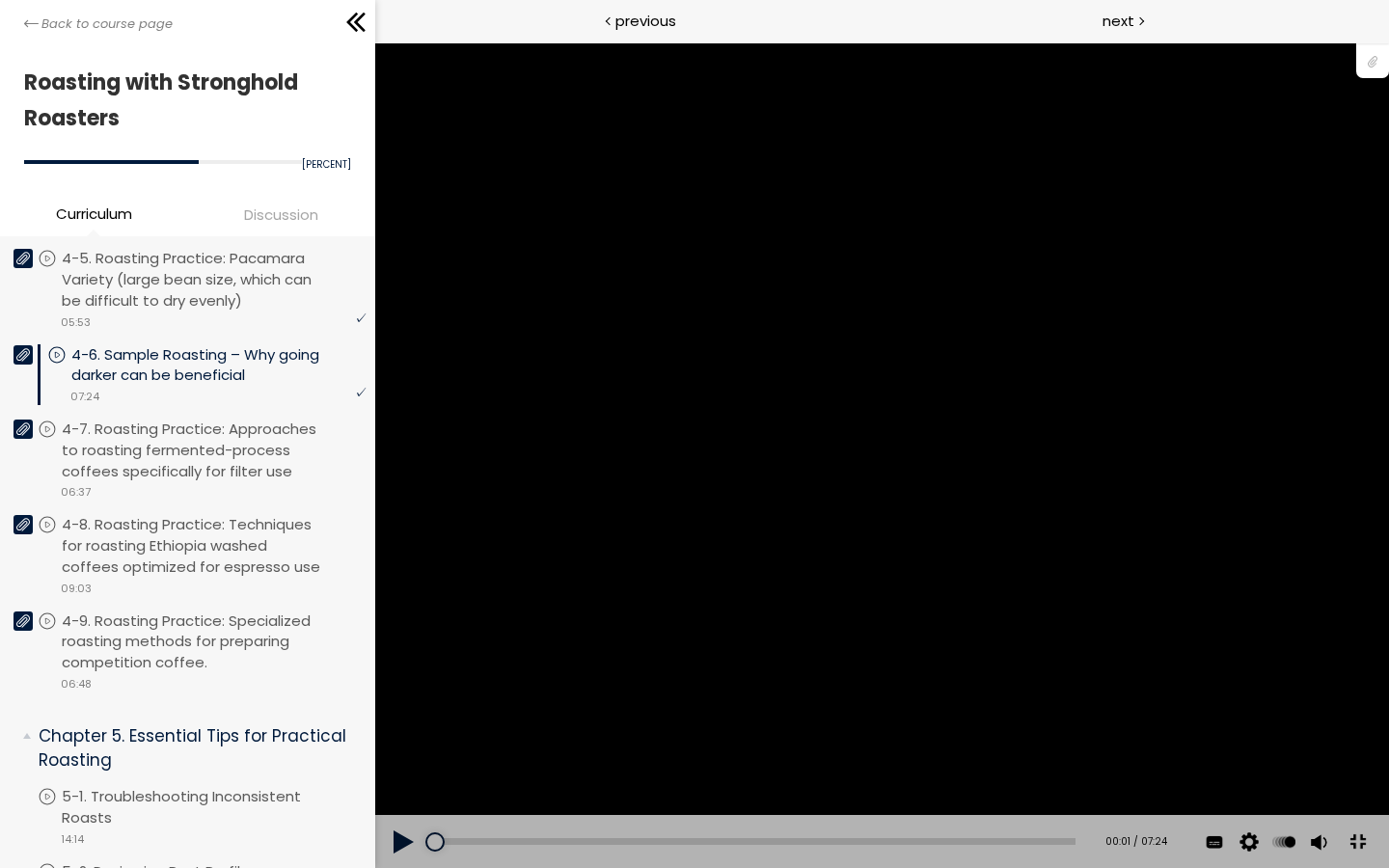 click at bounding box center (1356, 842) 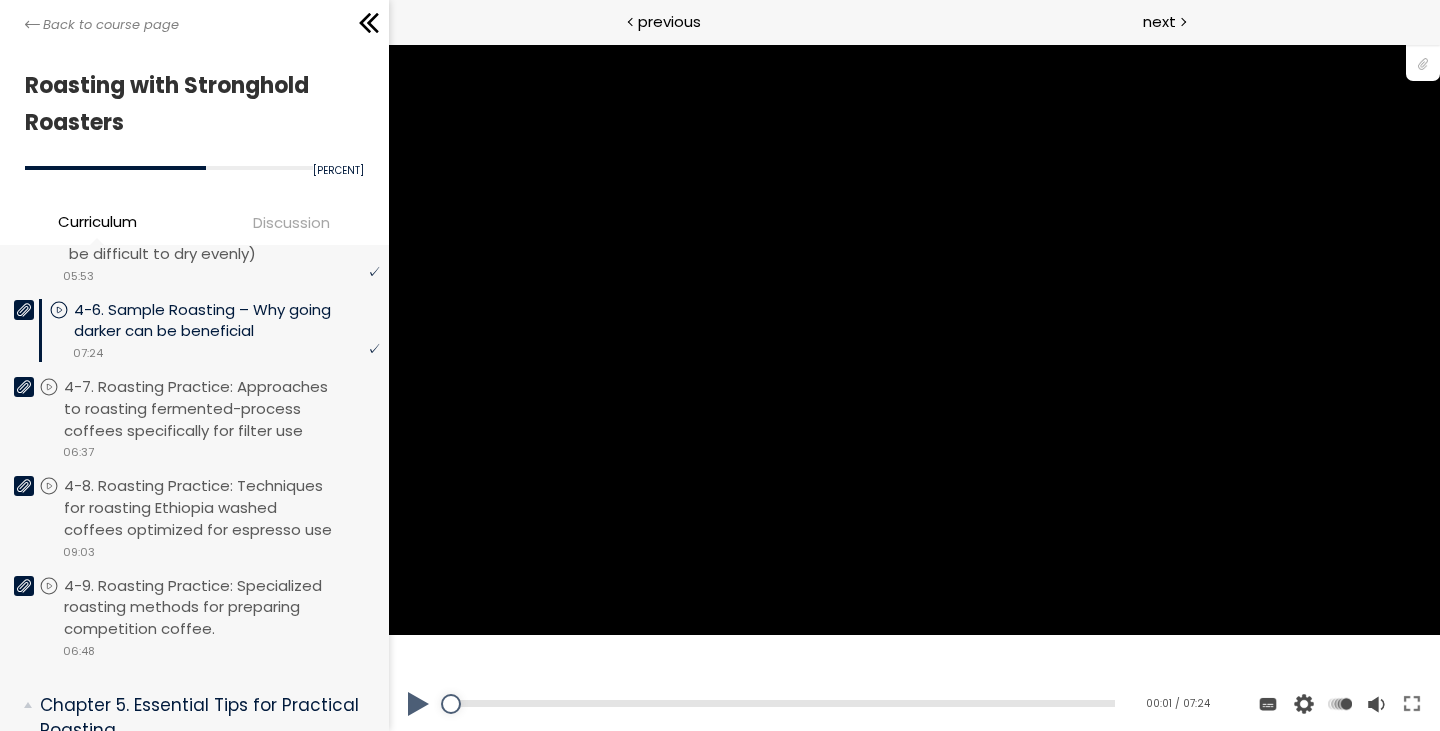 scroll, scrollTop: 2042, scrollLeft: 0, axis: vertical 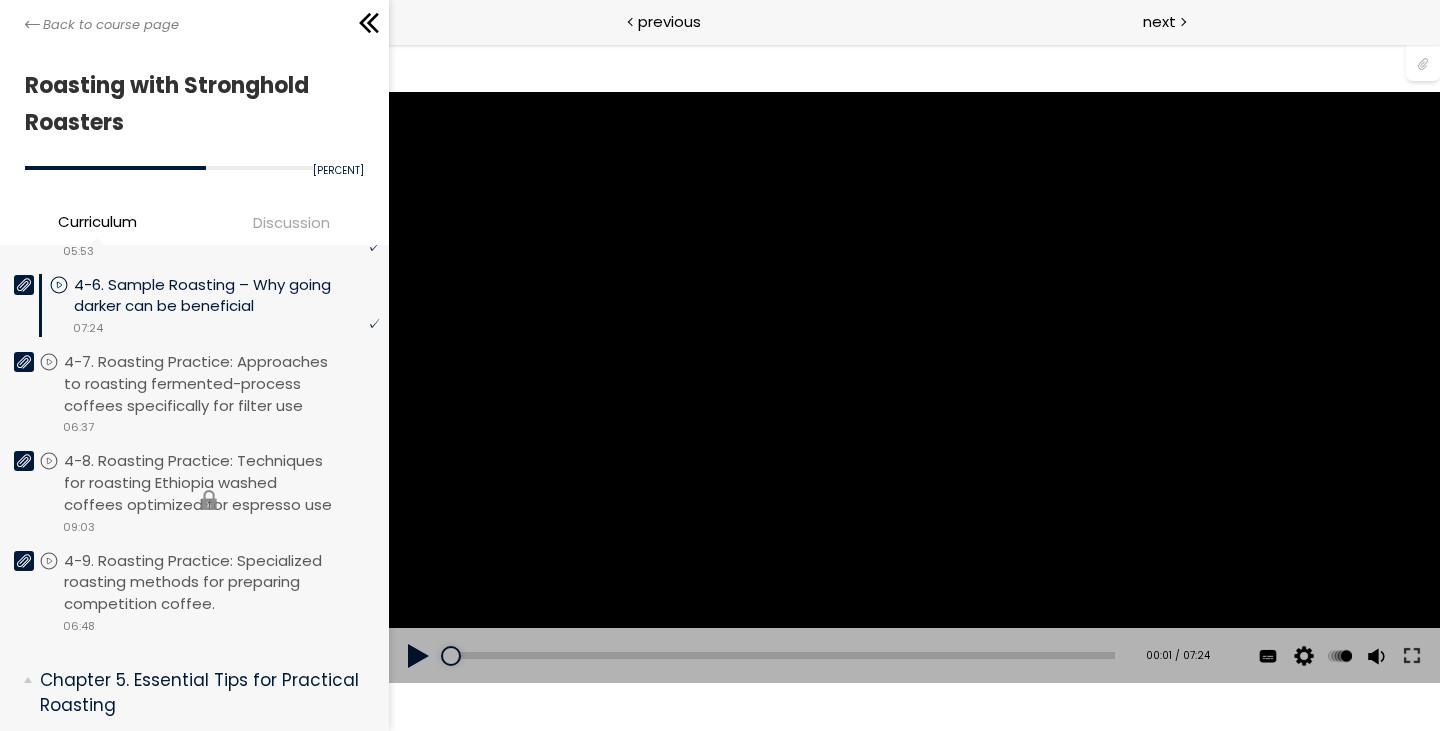 click on "You have to complete unit ([NUMBER]-[NUMBER]. Roasting Practice: Techniques for roasting Ethiopia washed coffees optimized for espresso use) in order to continue.
[NUMBER]-[NUMBER]. Roasting Practice: Techniques for roasting Ethiopia washed coffees optimized for espresso use   video     [TIME]" at bounding box center [209, 499] 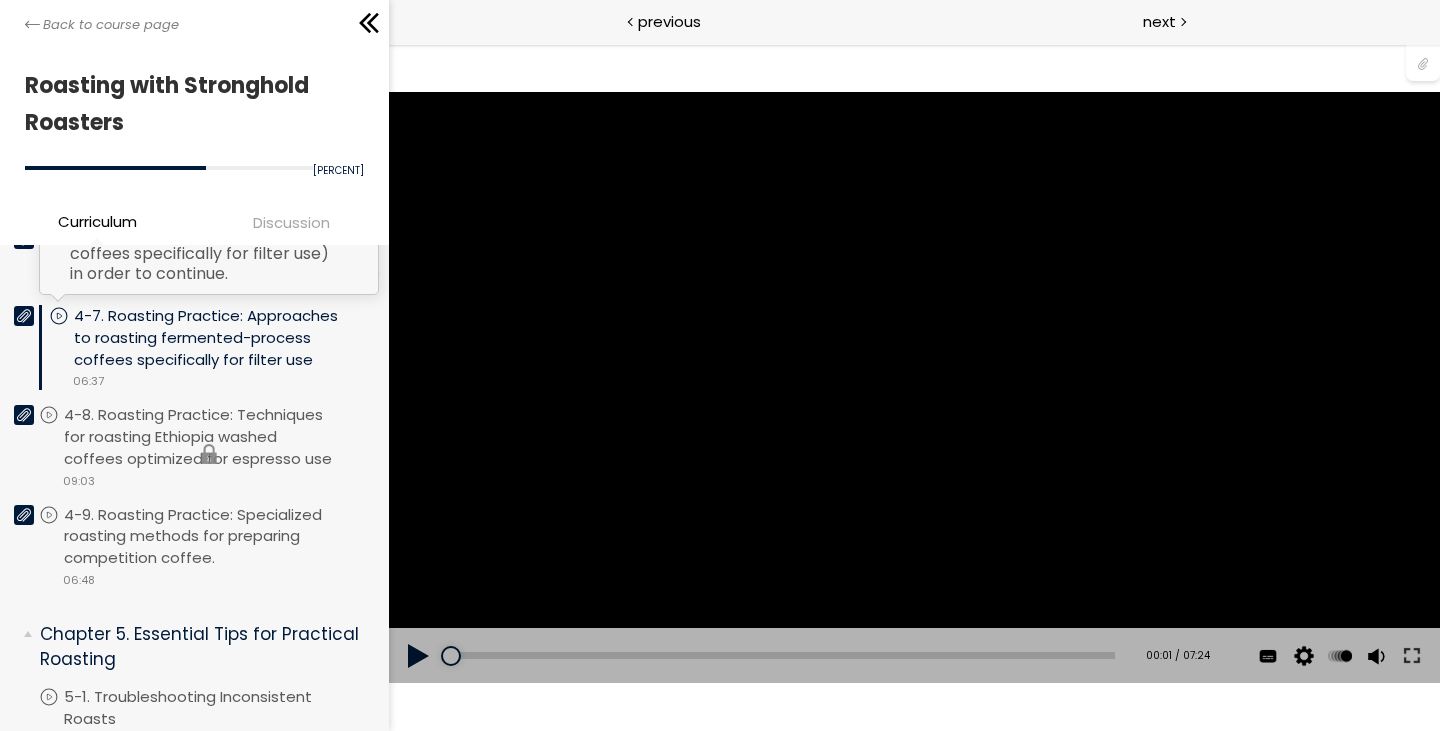 scroll, scrollTop: 2090, scrollLeft: 0, axis: vertical 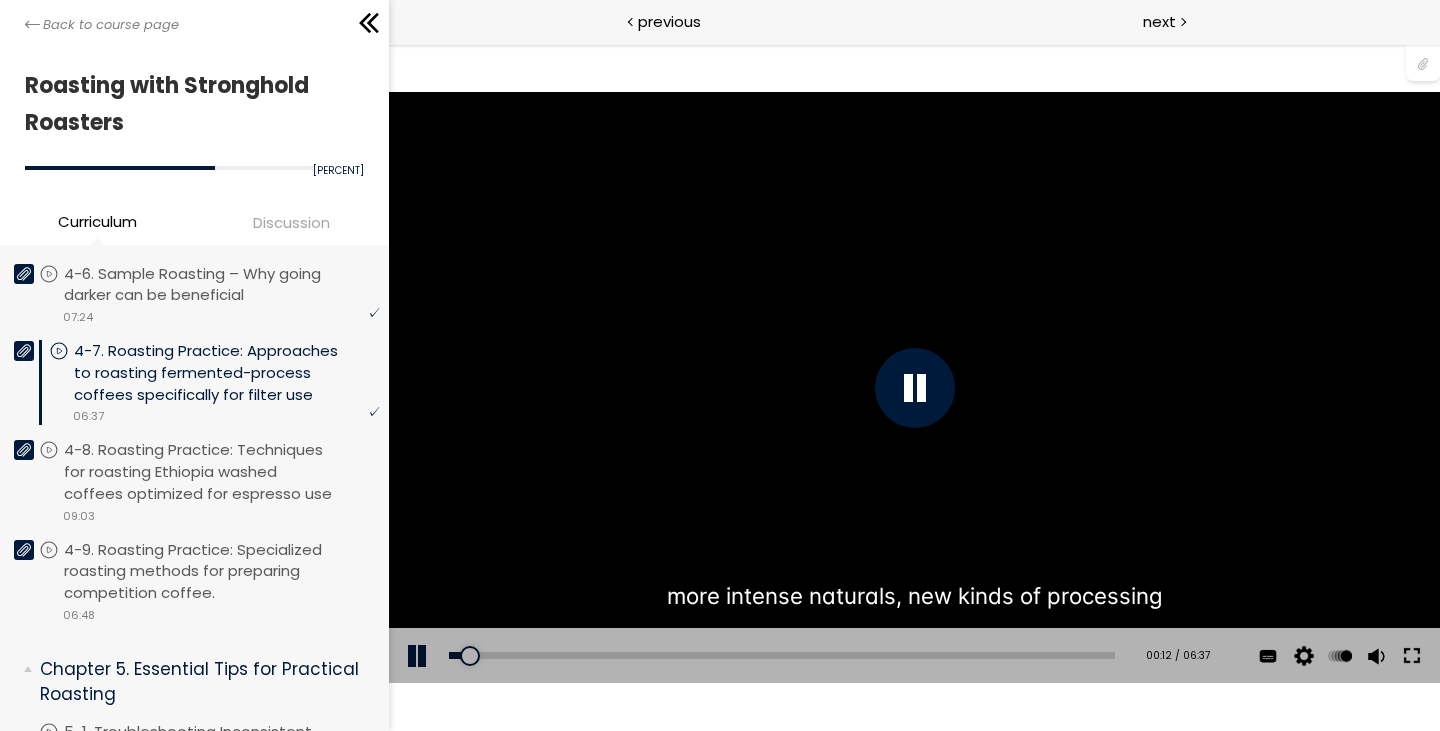 click at bounding box center [1411, 656] 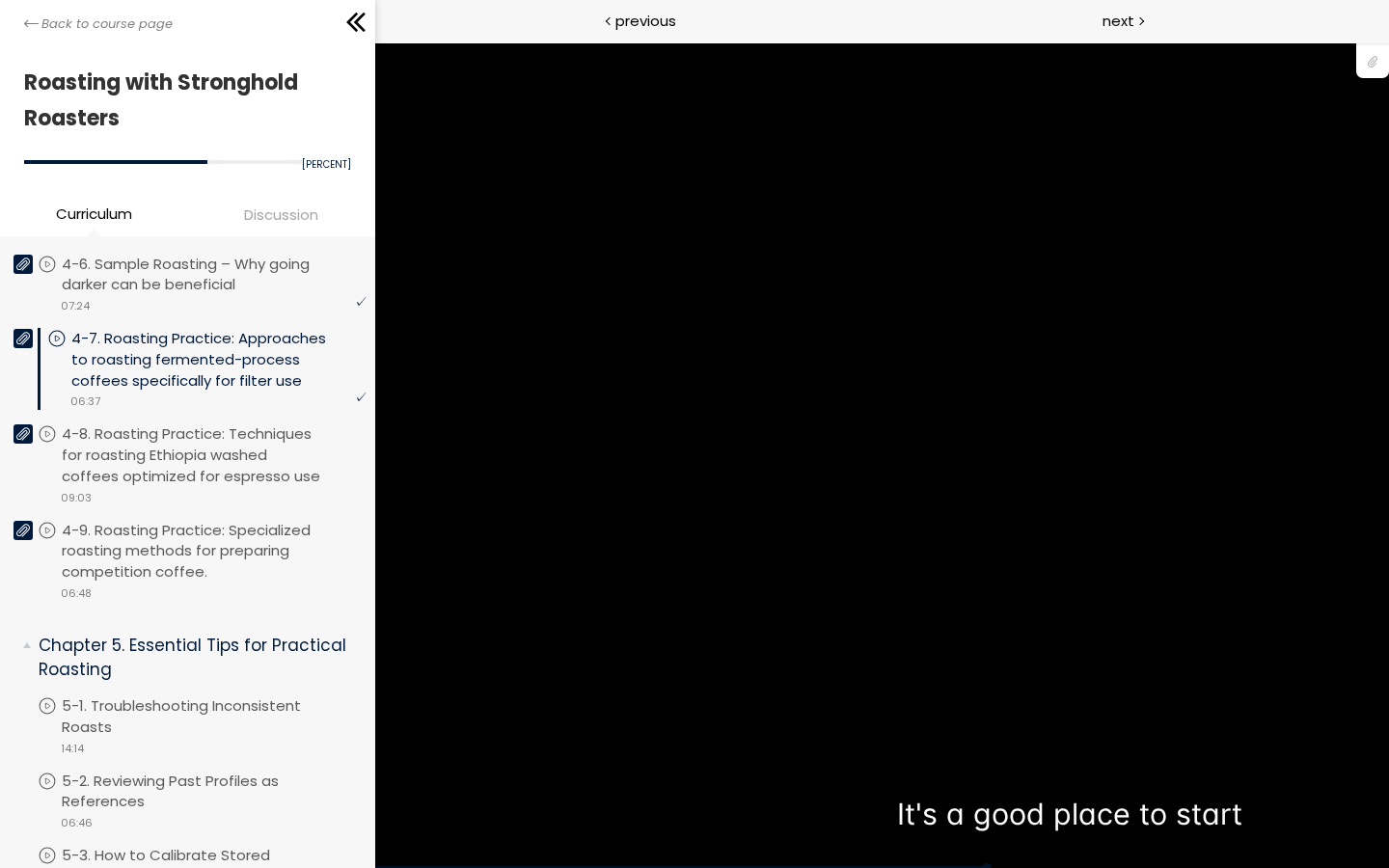 click on "You can download the roast profile image by clicking the 📎 above.  * Amount of green coffee beans used: 600g" at bounding box center [882, 455] 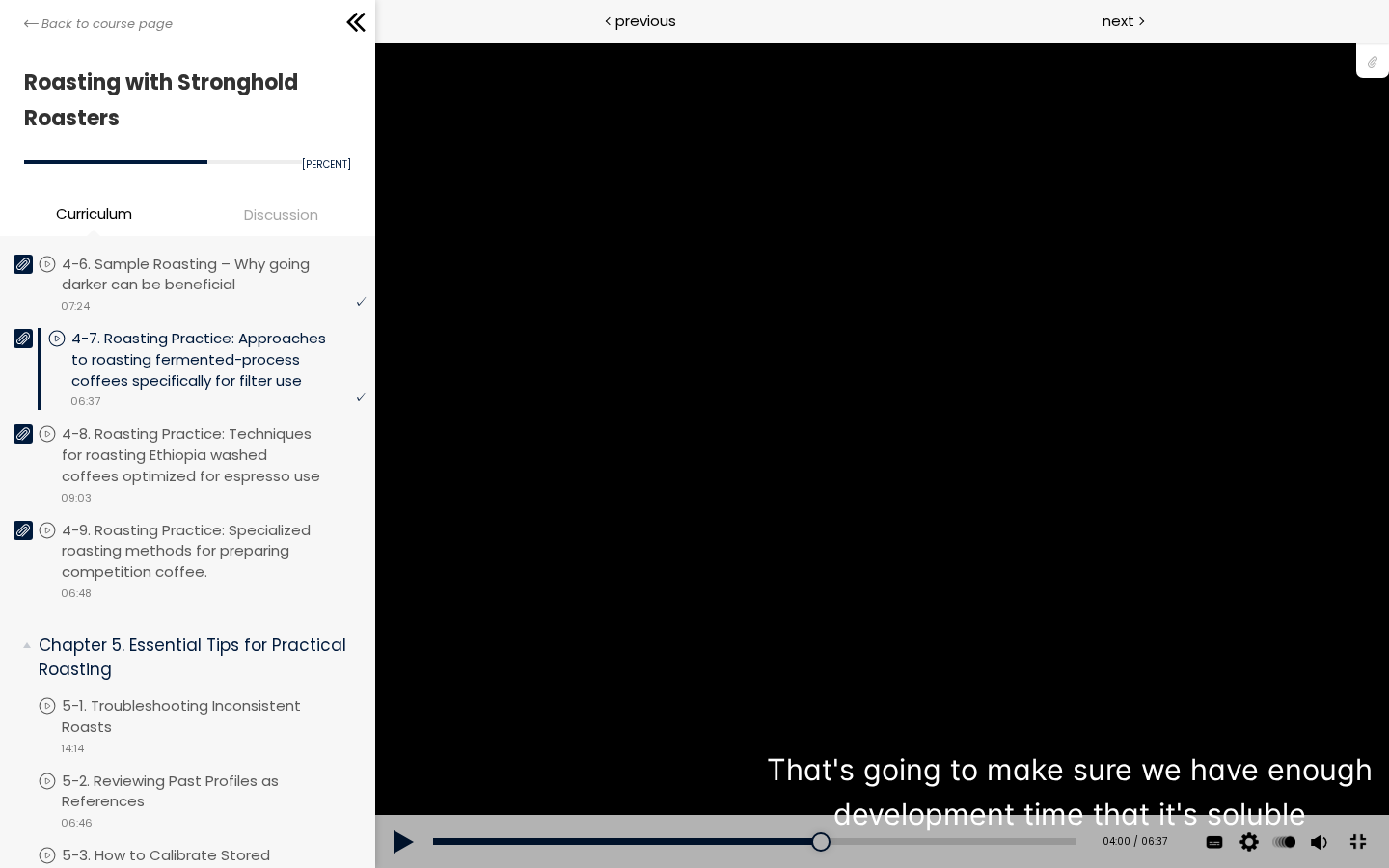 click on "You can download the roast profile image by clicking the 📎 above.  * Amount of green coffee beans used: 600g" at bounding box center [882, 455] 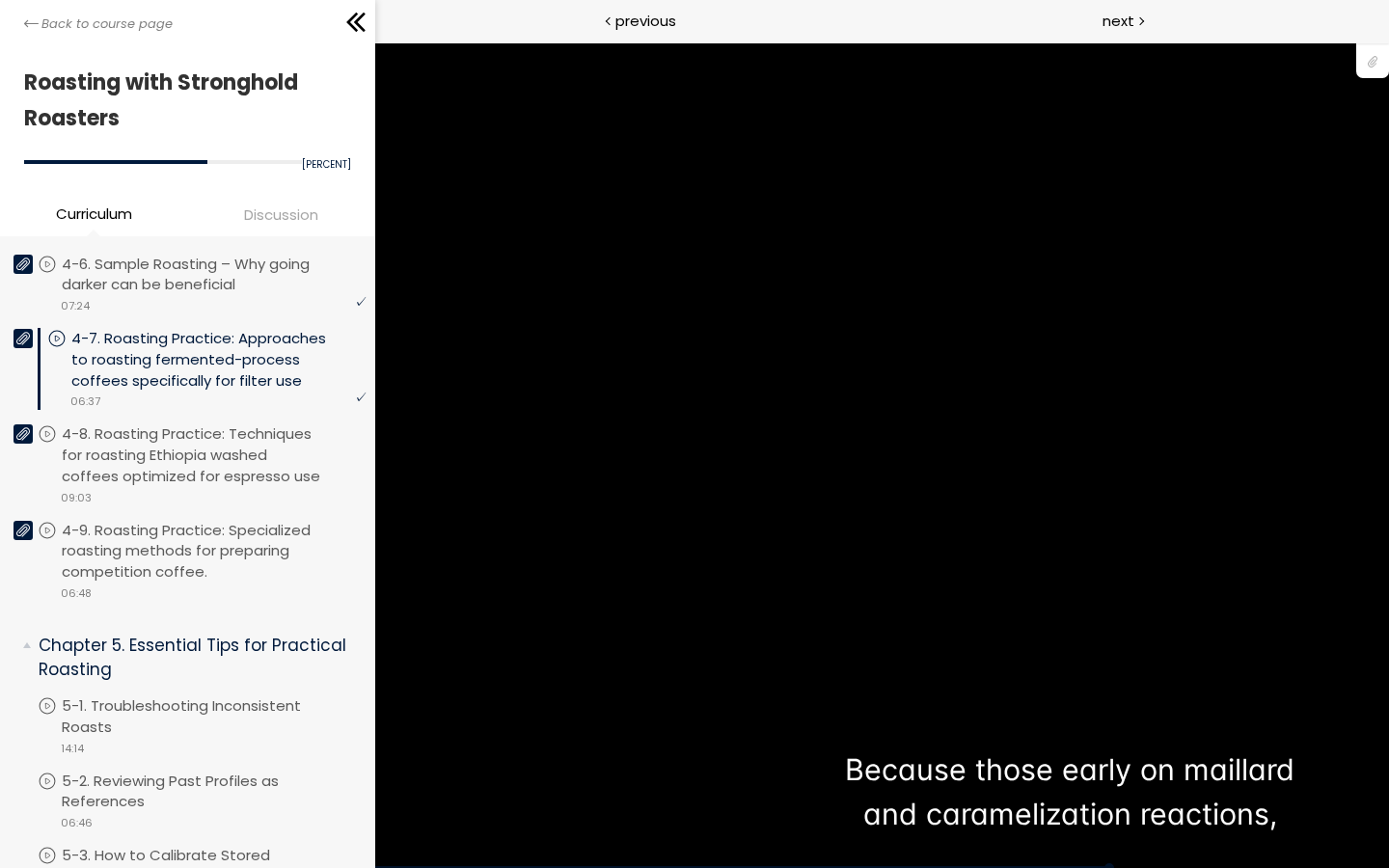 click on "You can download the roast profile image by clicking the 📎 above.  * Amount of green coffee beans used: 600g" at bounding box center [882, 455] 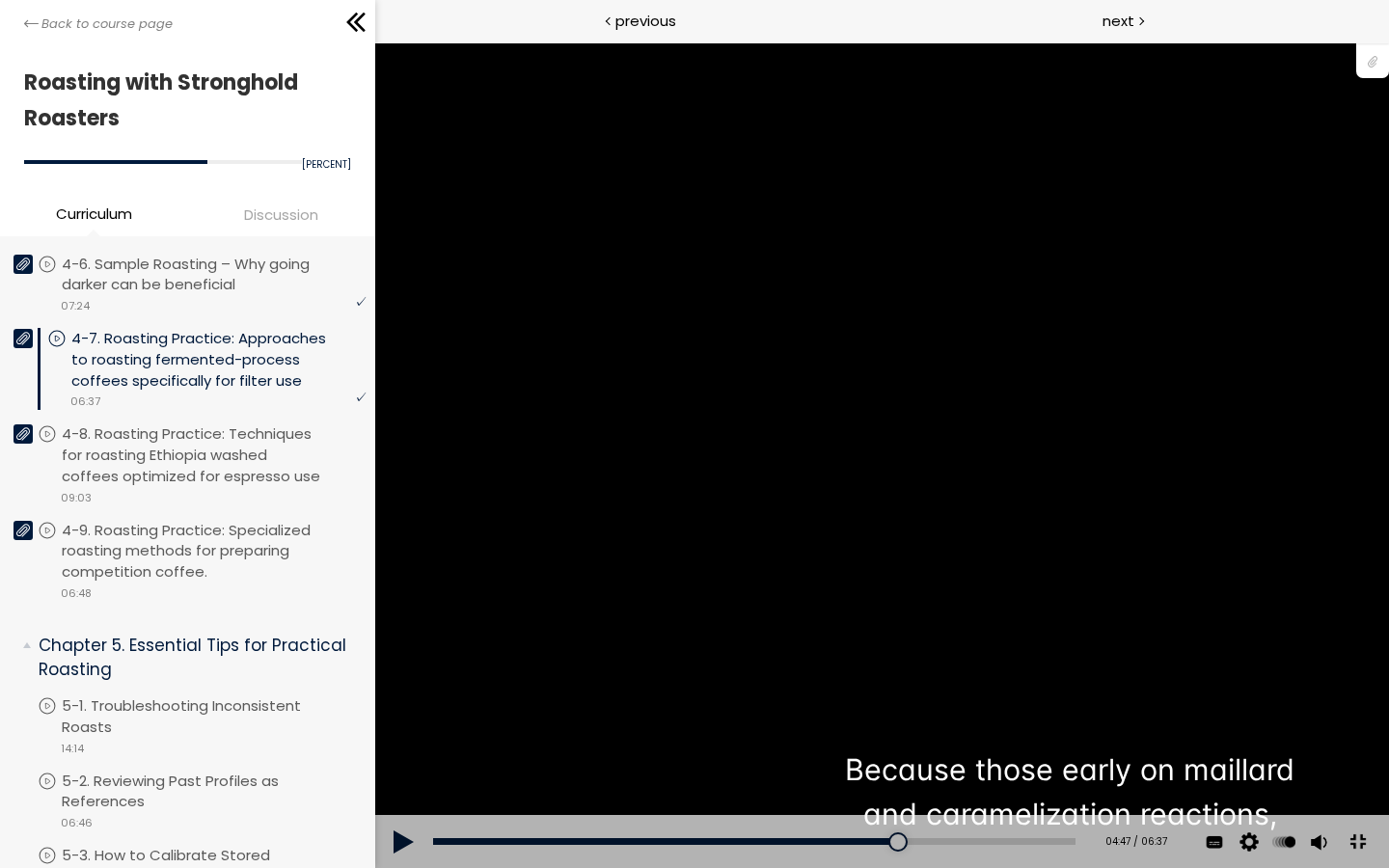 click on "You can download the roast profile image by clicking the 📎 above.  * Amount of green coffee beans used: 600g" at bounding box center (882, 455) 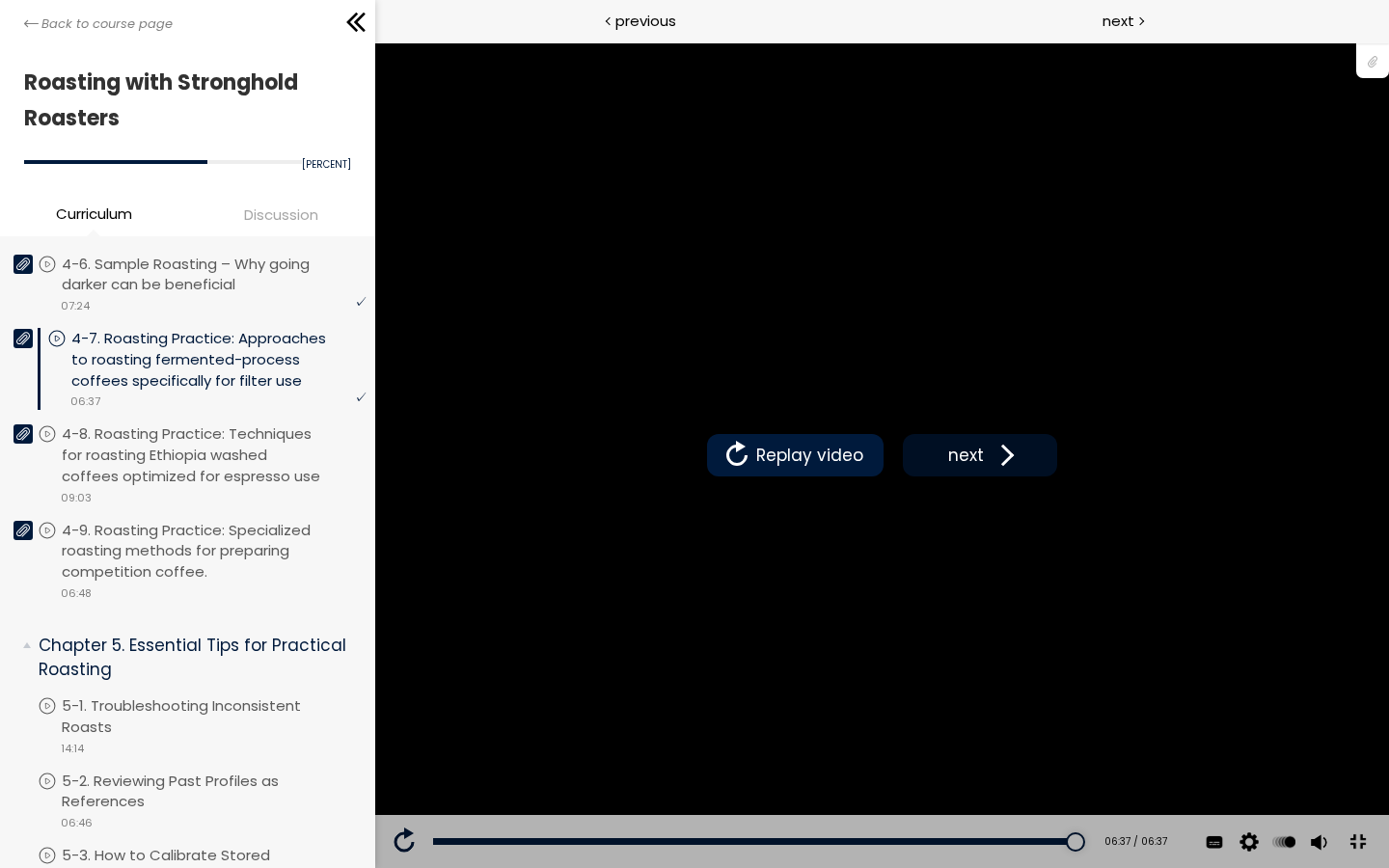 click on "next" at bounding box center (965, 455) 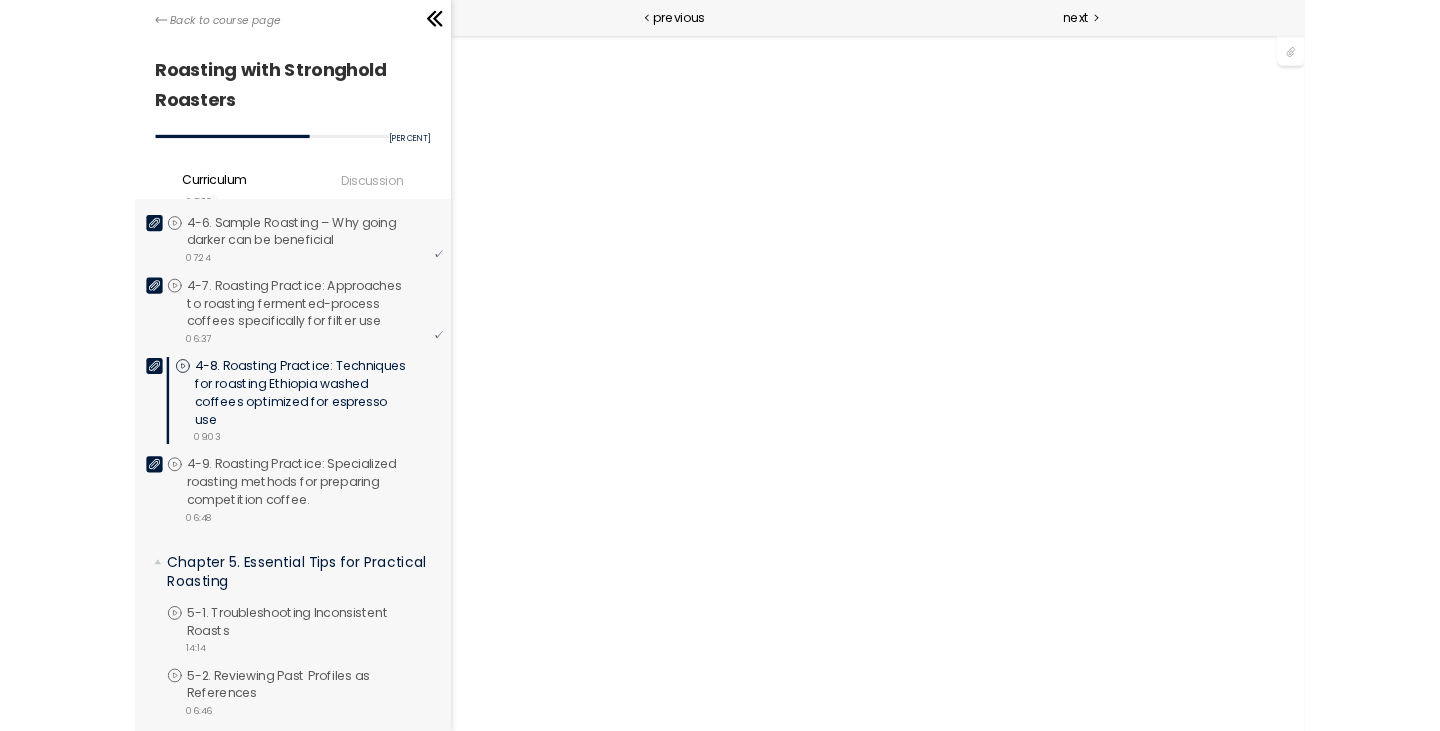 scroll, scrollTop: 0, scrollLeft: 0, axis: both 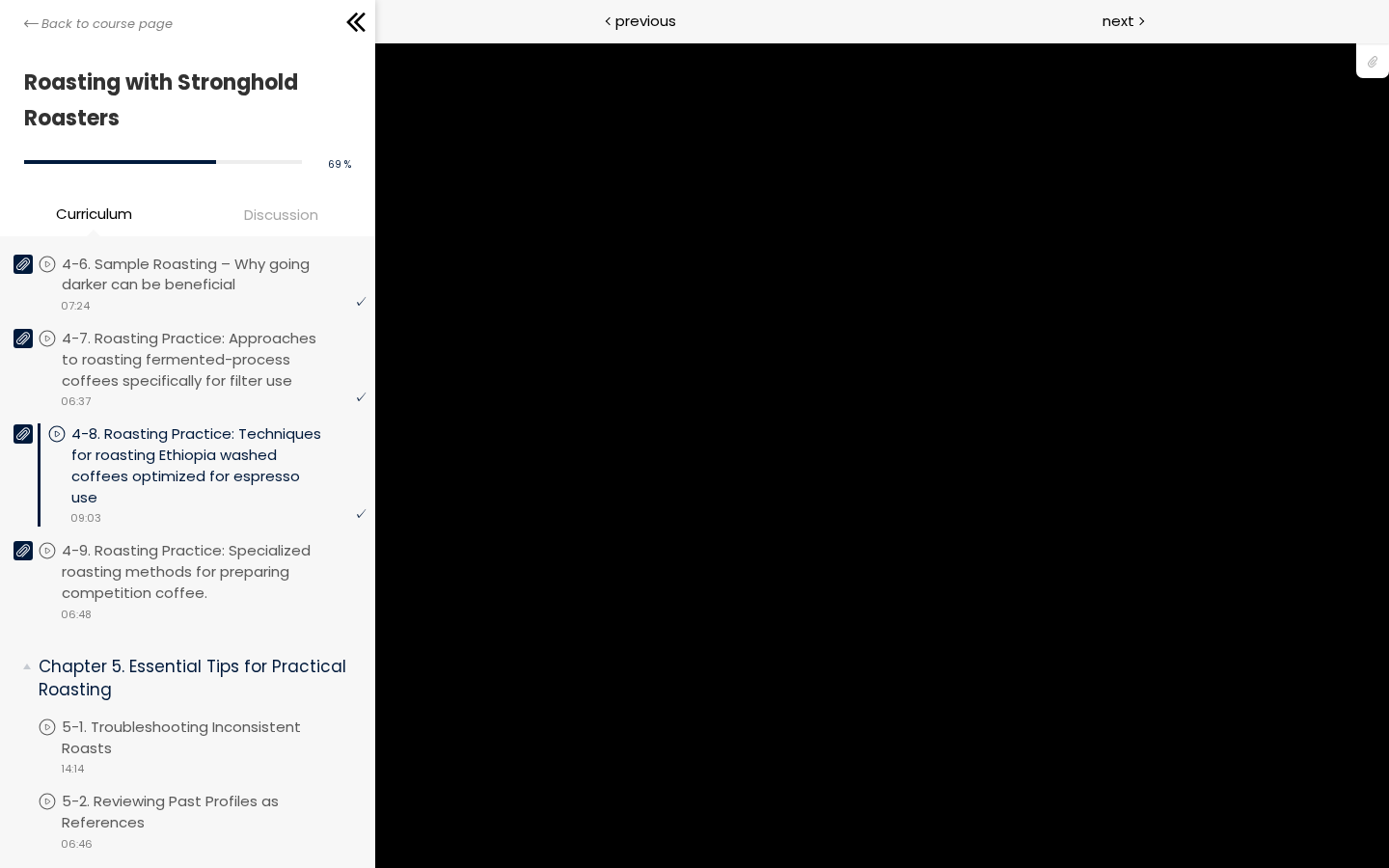 click at bounding box center [882, 455] 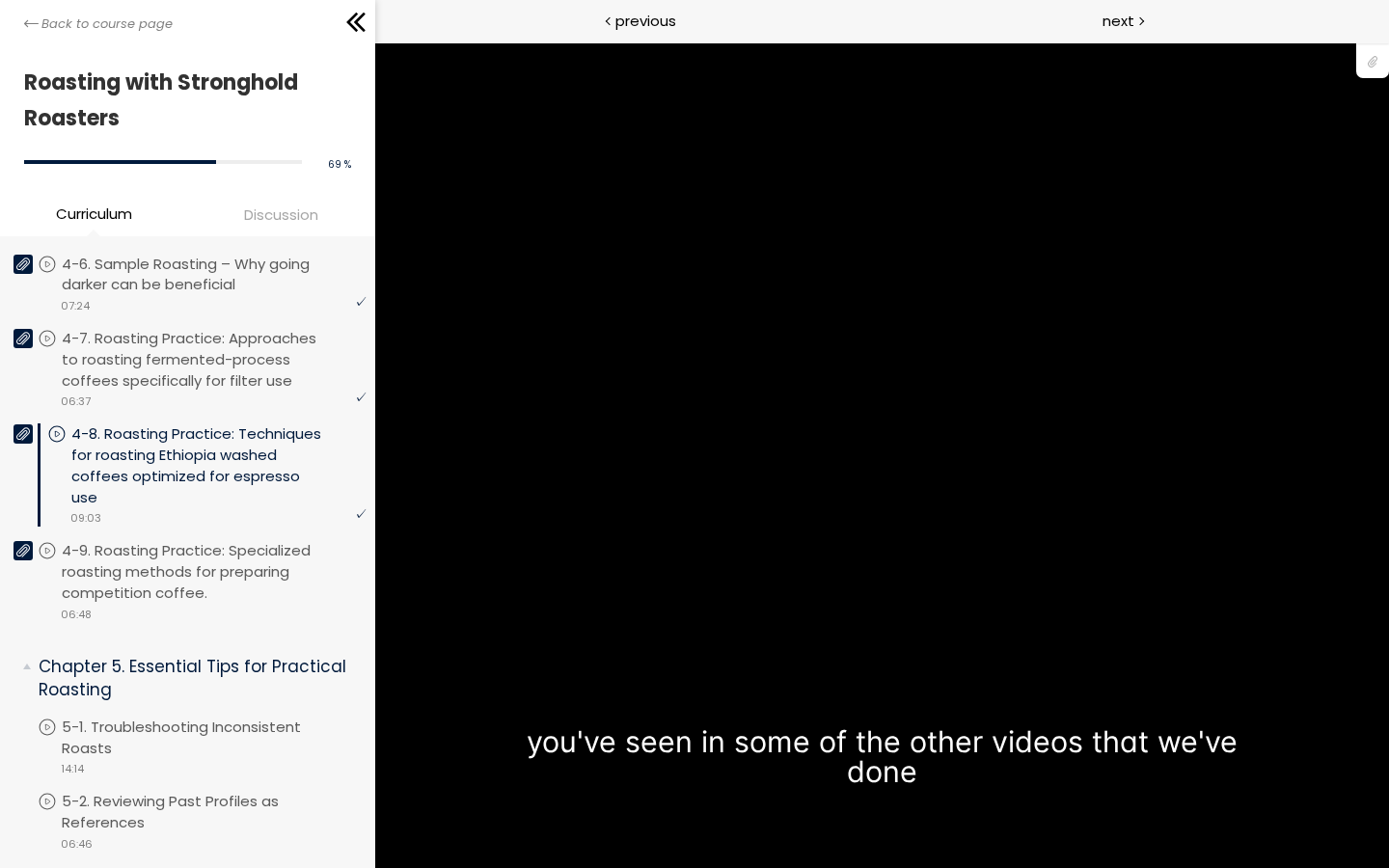 click at bounding box center (1361, 715) 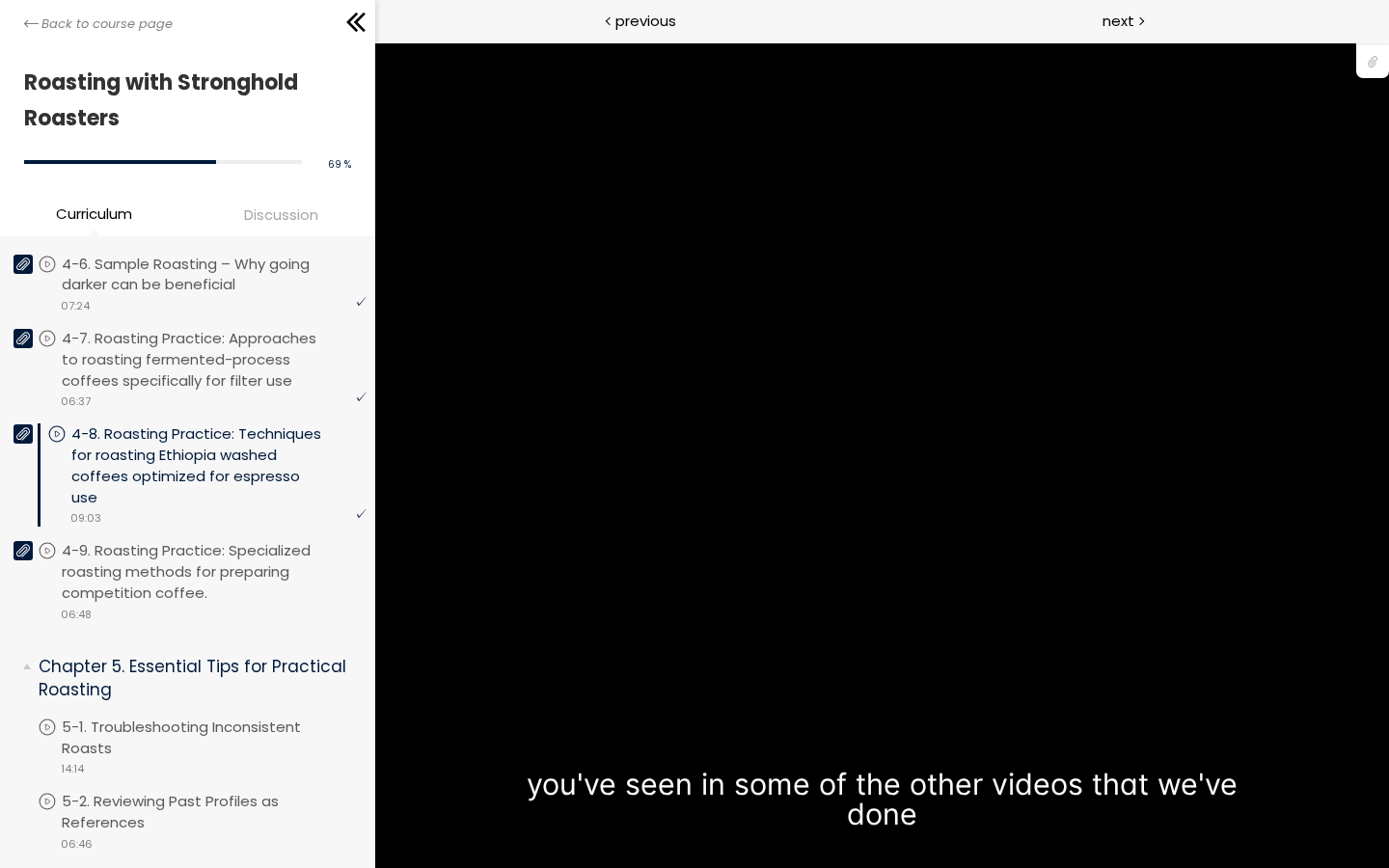 click at bounding box center (1356, 842) 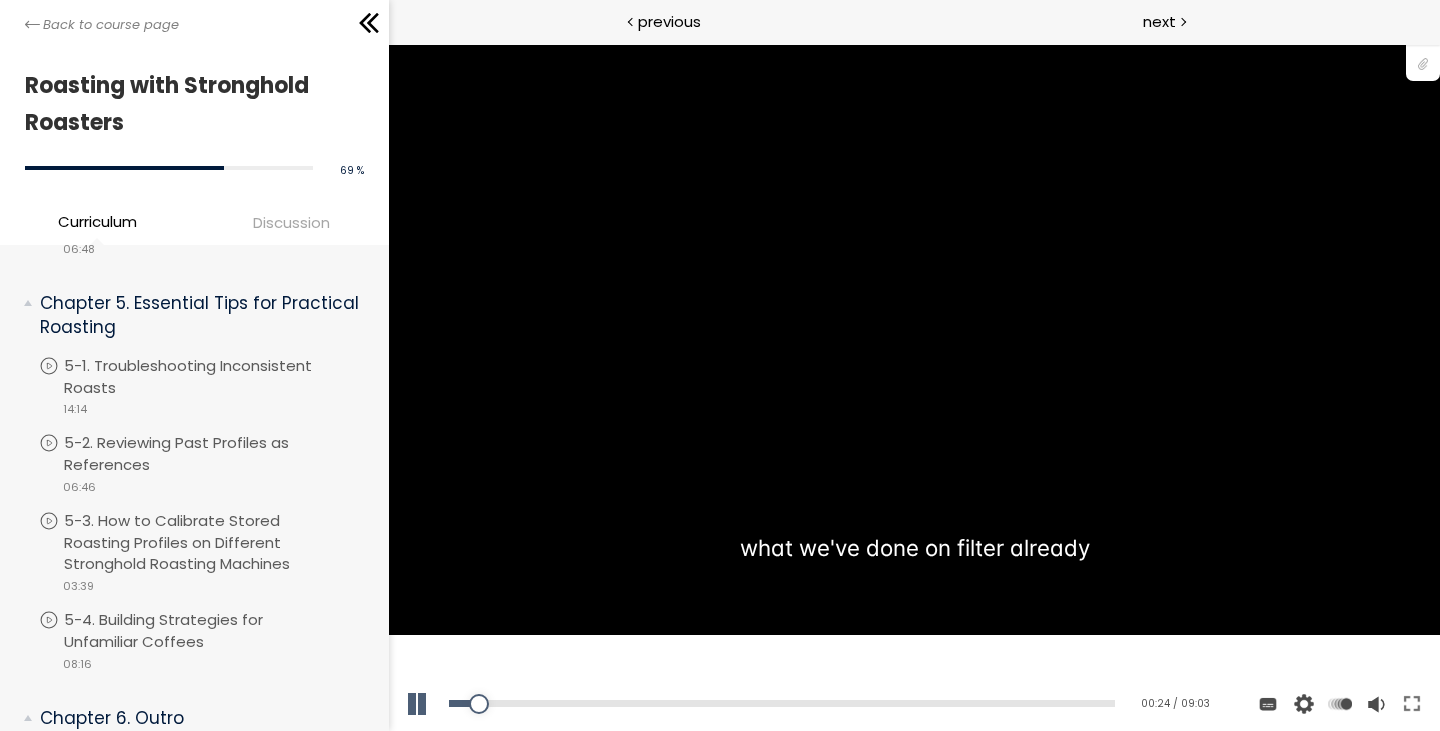 scroll, scrollTop: 2537, scrollLeft: 0, axis: vertical 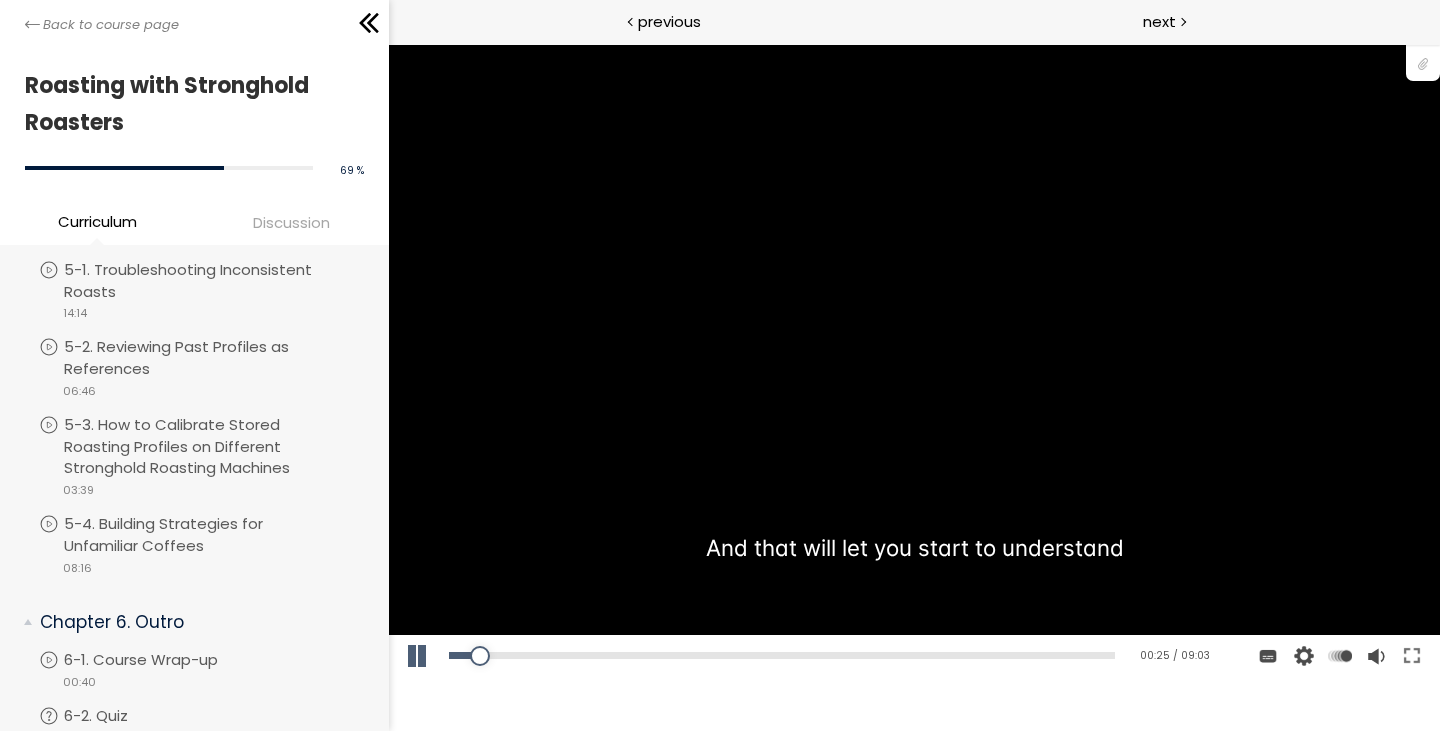 click on "You can download the roast profile image by clicking the 📎 above.  * Amount of green coffee beans used: 600g" at bounding box center (913, 387) 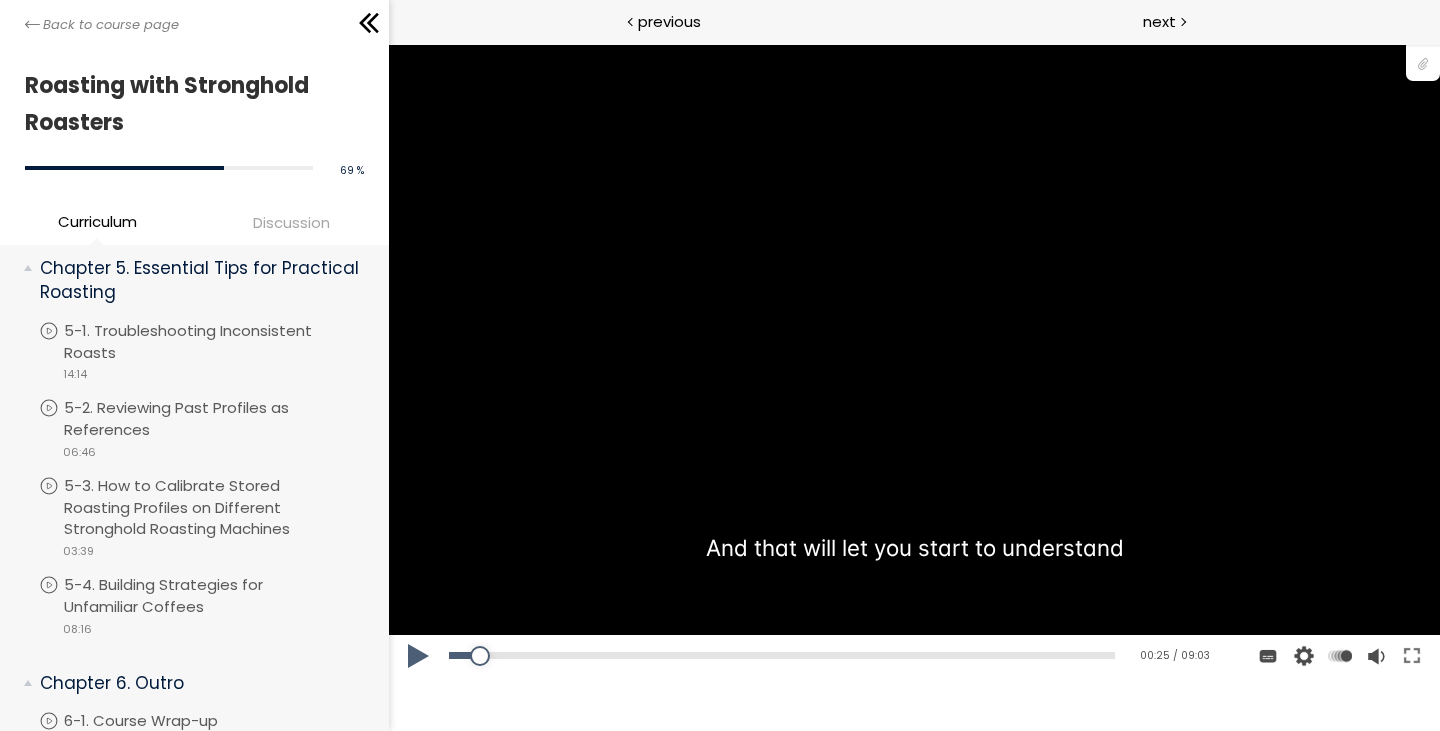 scroll, scrollTop: 2421, scrollLeft: 0, axis: vertical 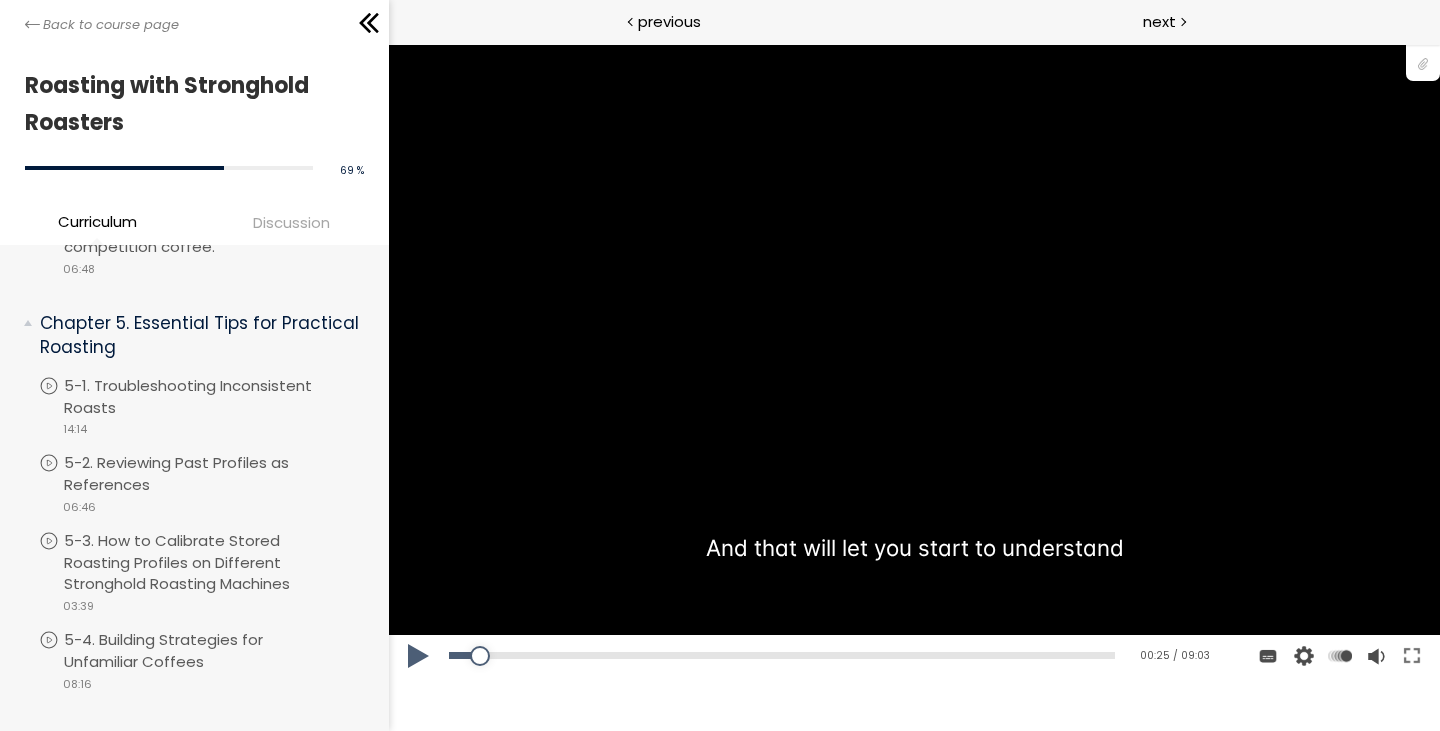 click on "You can download the roast profile image by clicking the 📎 above.  * Amount of green coffee beans used: 600g" at bounding box center (913, 387) 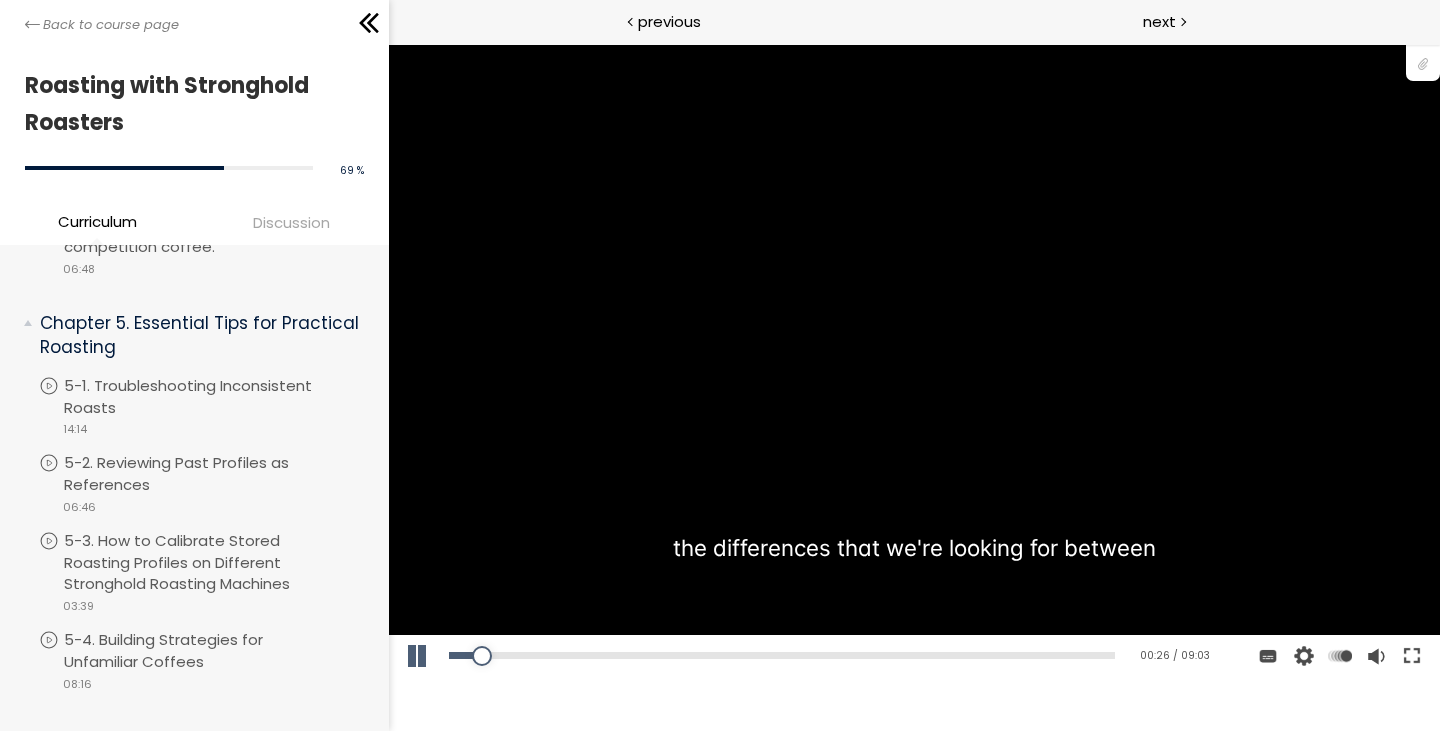 click at bounding box center [1411, 656] 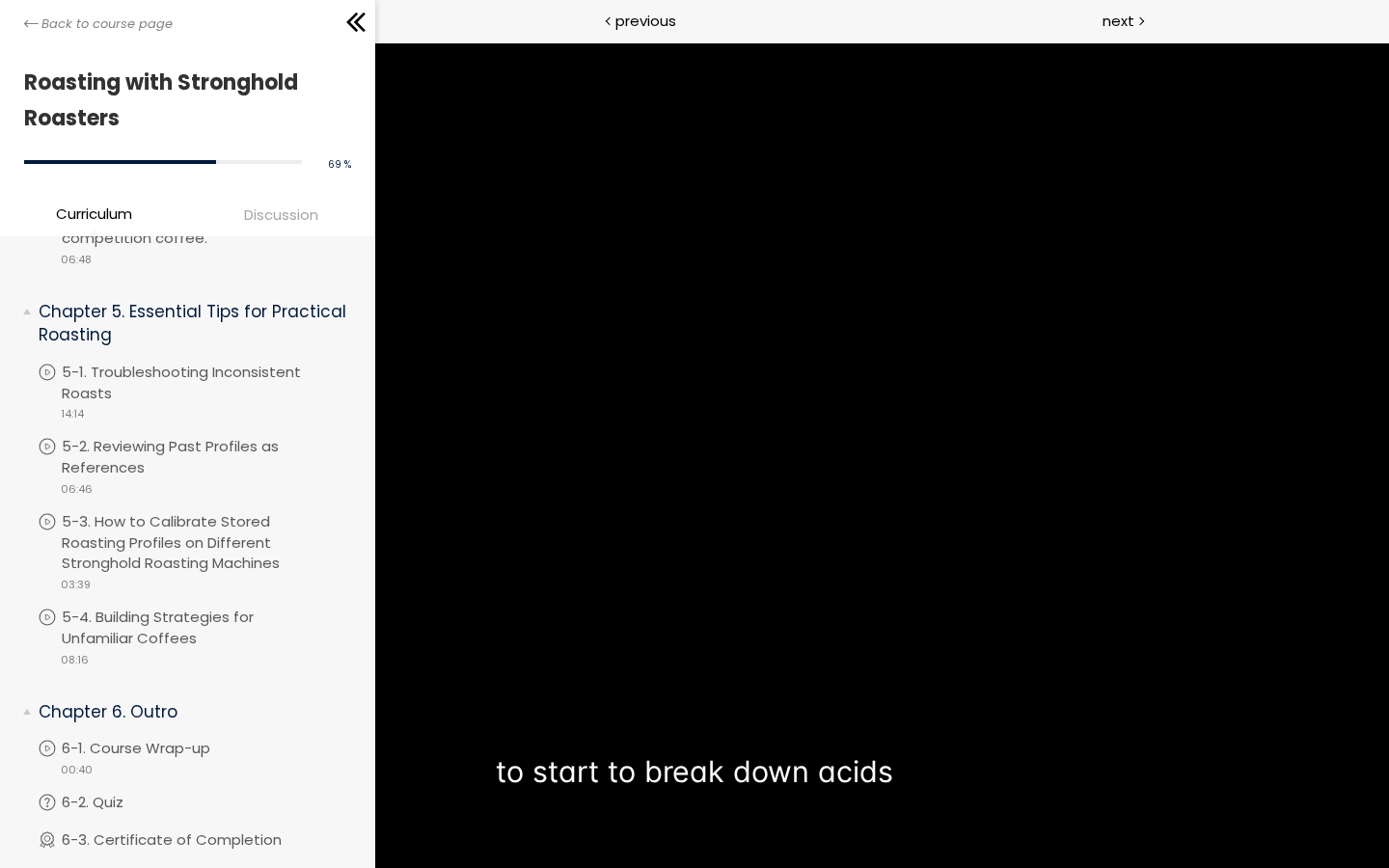 click on "You can download the roast profile image by clicking the 📎 above.  * Amount of green coffee beans used: 600g" at bounding box center [694, 434] 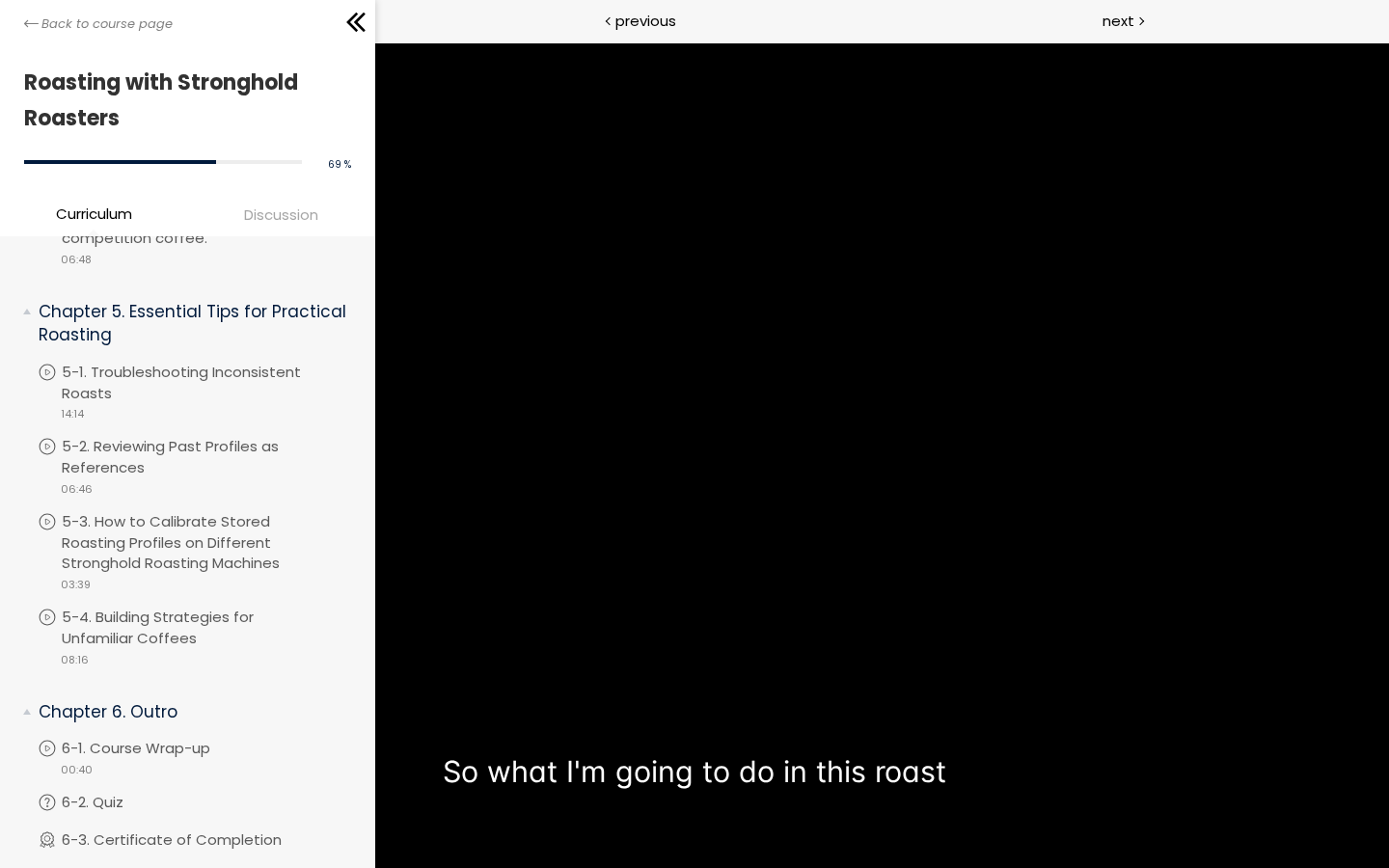 click on "You can download the roast profile image by clicking the 📎 above.  * Amount of green coffee beans used: 600g" at bounding box center [694, 434] 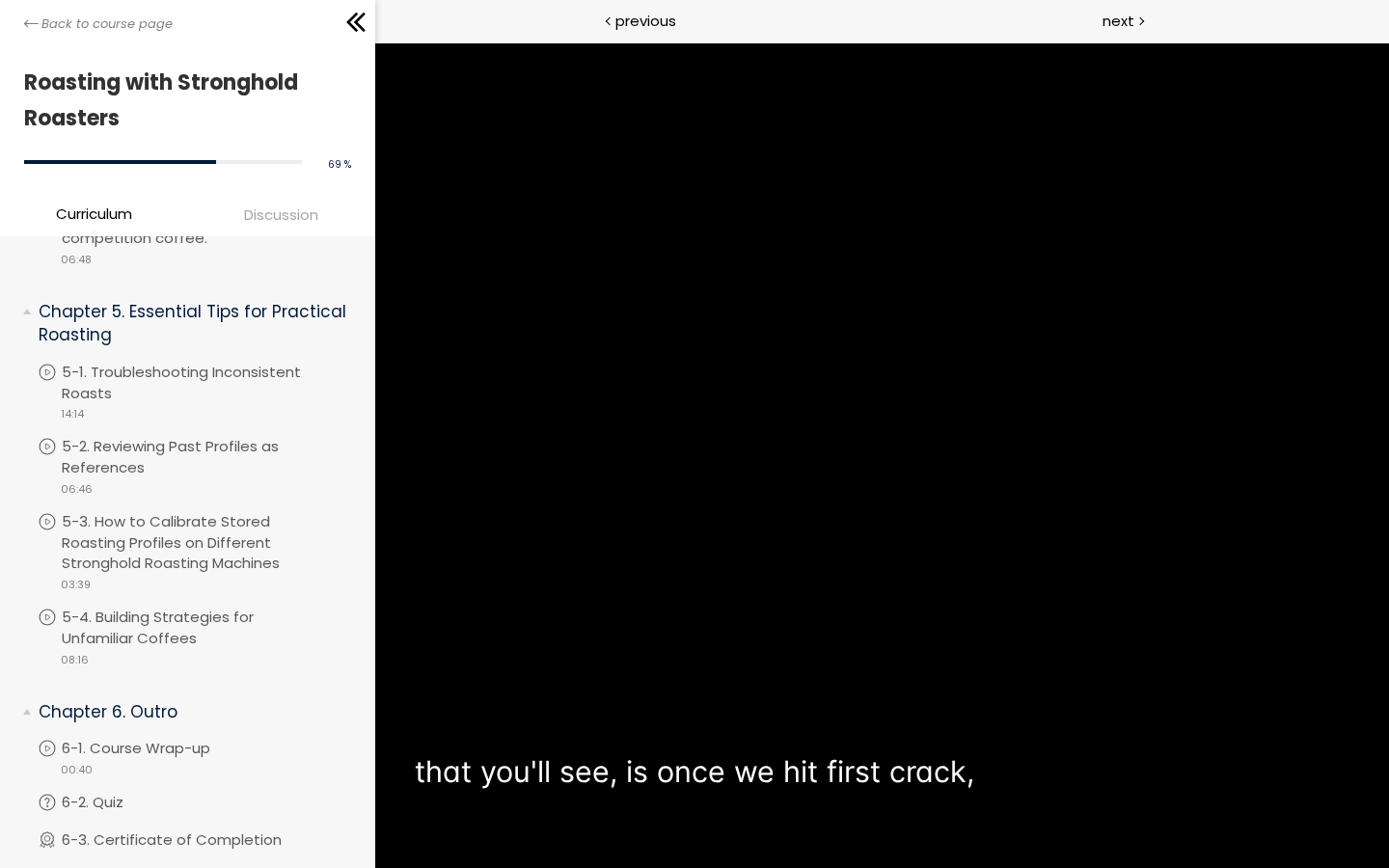 click on "You can download the roast profile image by clicking the 📎 above.  * Amount of green coffee beans used: 600g" at bounding box center [694, 434] 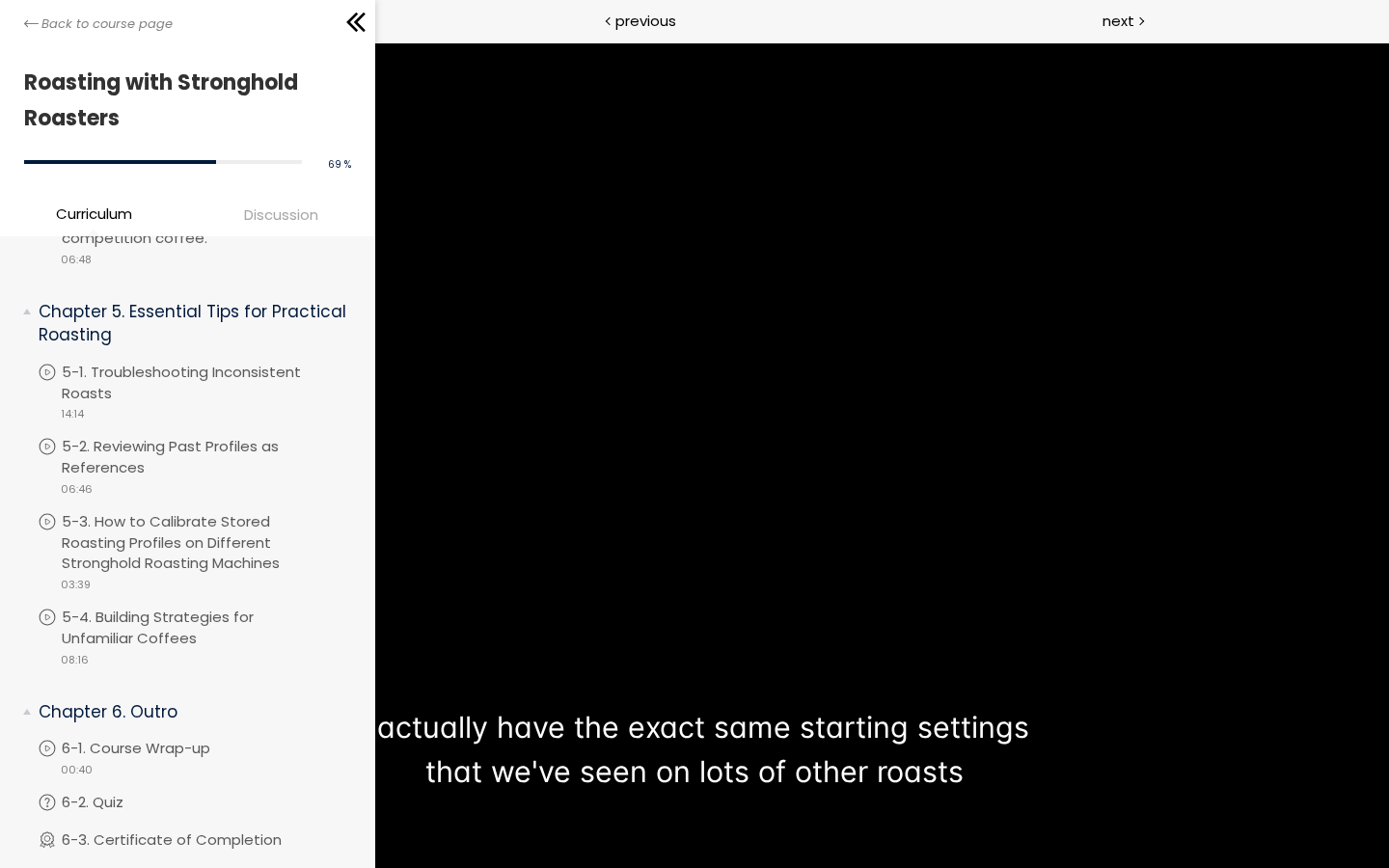click on "You can download the roast profile image by clicking the 📎 above.  * Amount of green coffee beans used: 600g" at bounding box center (694, 434) 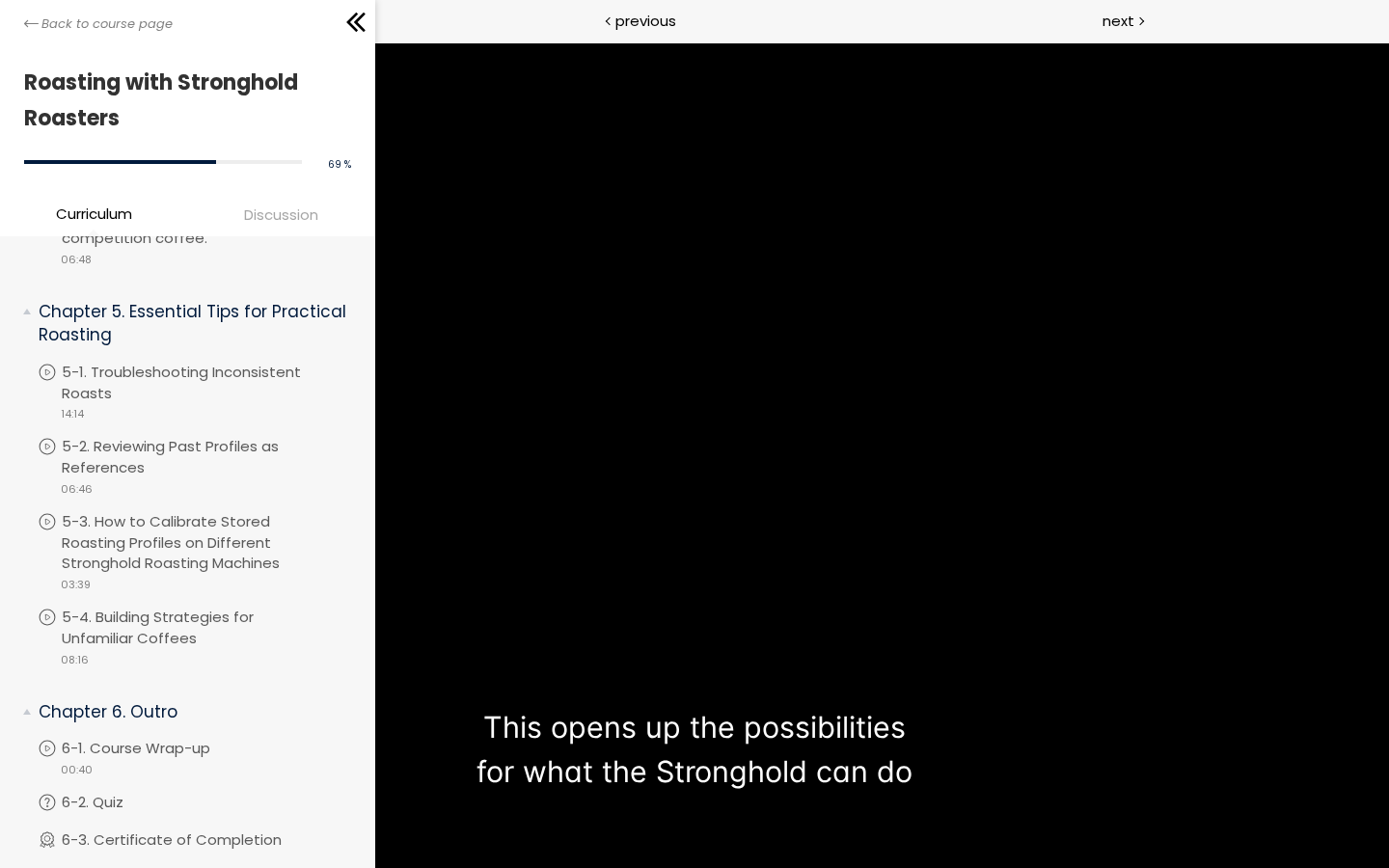 click on "You can download the roast profile image by clicking the 📎 above.  * Amount of green coffee beans used: 600g" at bounding box center [694, 434] 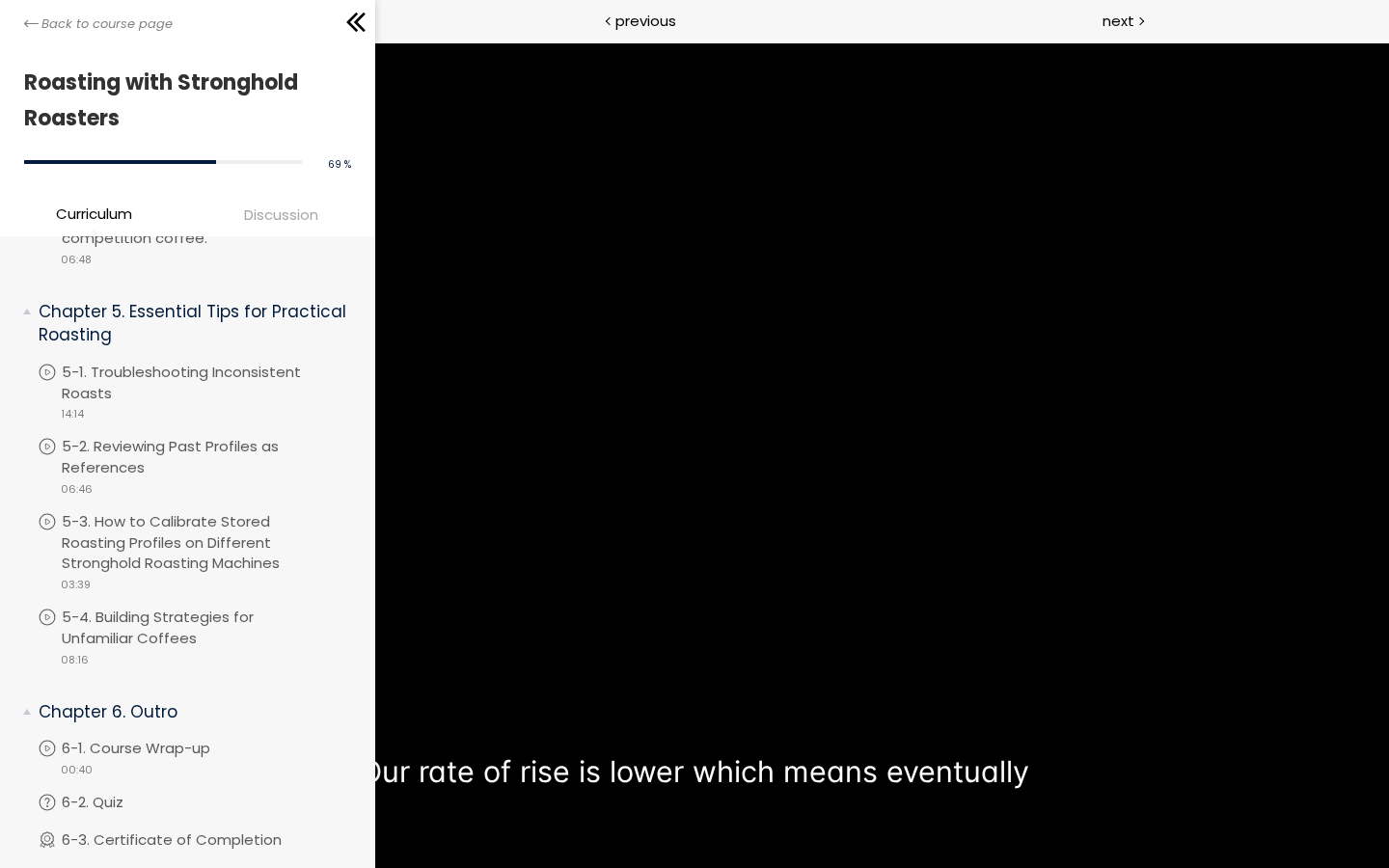 click on "You can download the roast profile image by clicking the 📎 above.  * Amount of green coffee beans used: 600g" at bounding box center (694, 434) 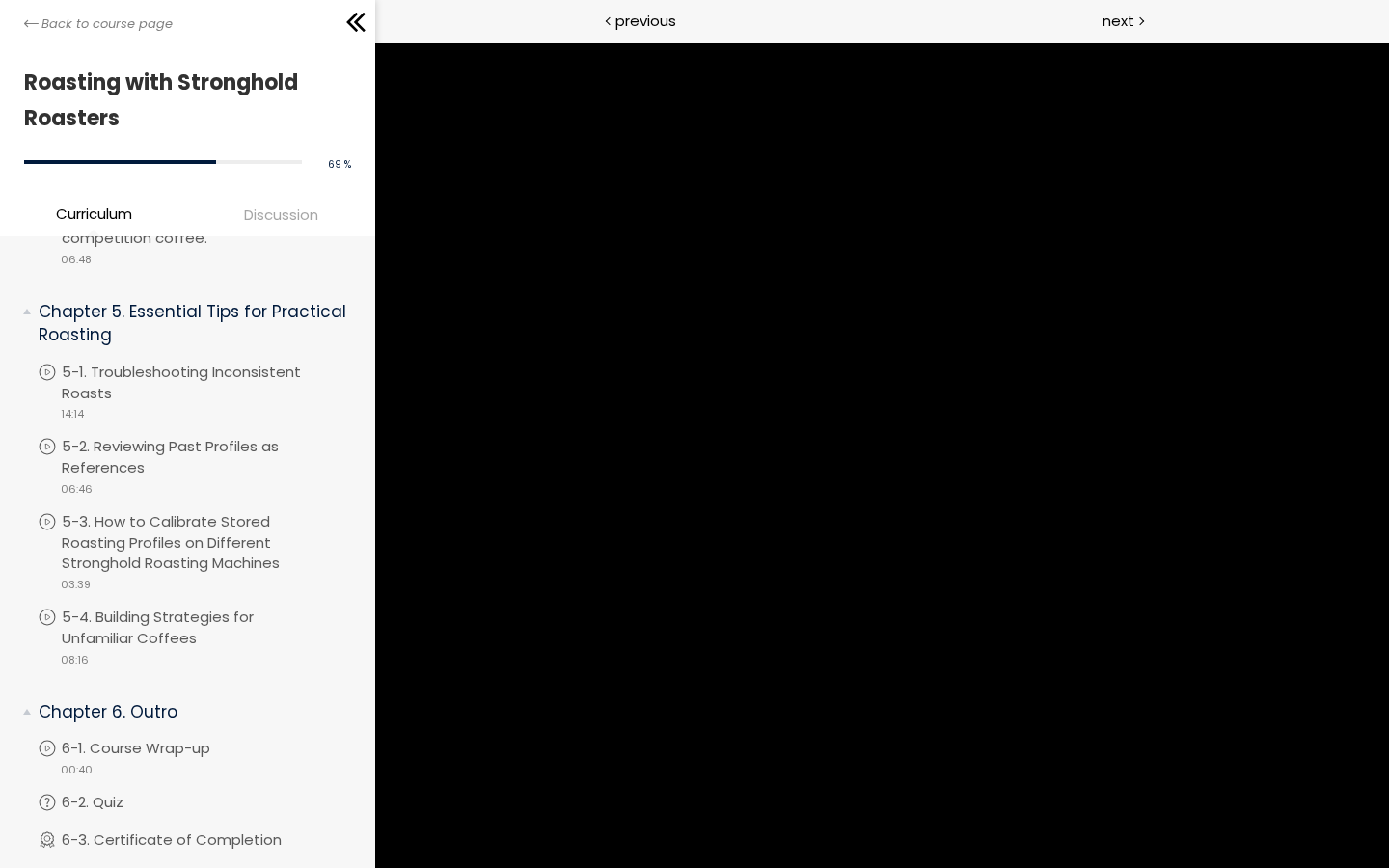 click at bounding box center (1357, 799) 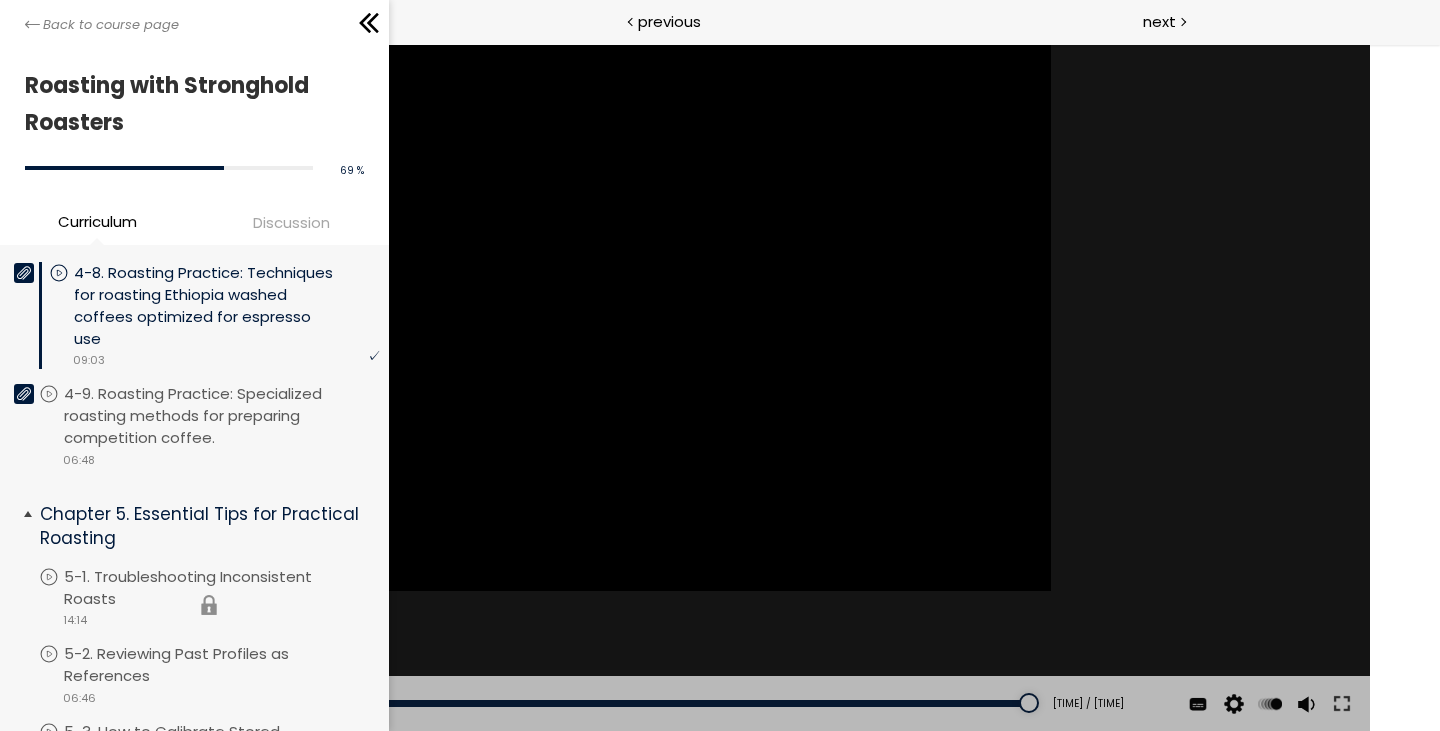 scroll, scrollTop: 2226, scrollLeft: 0, axis: vertical 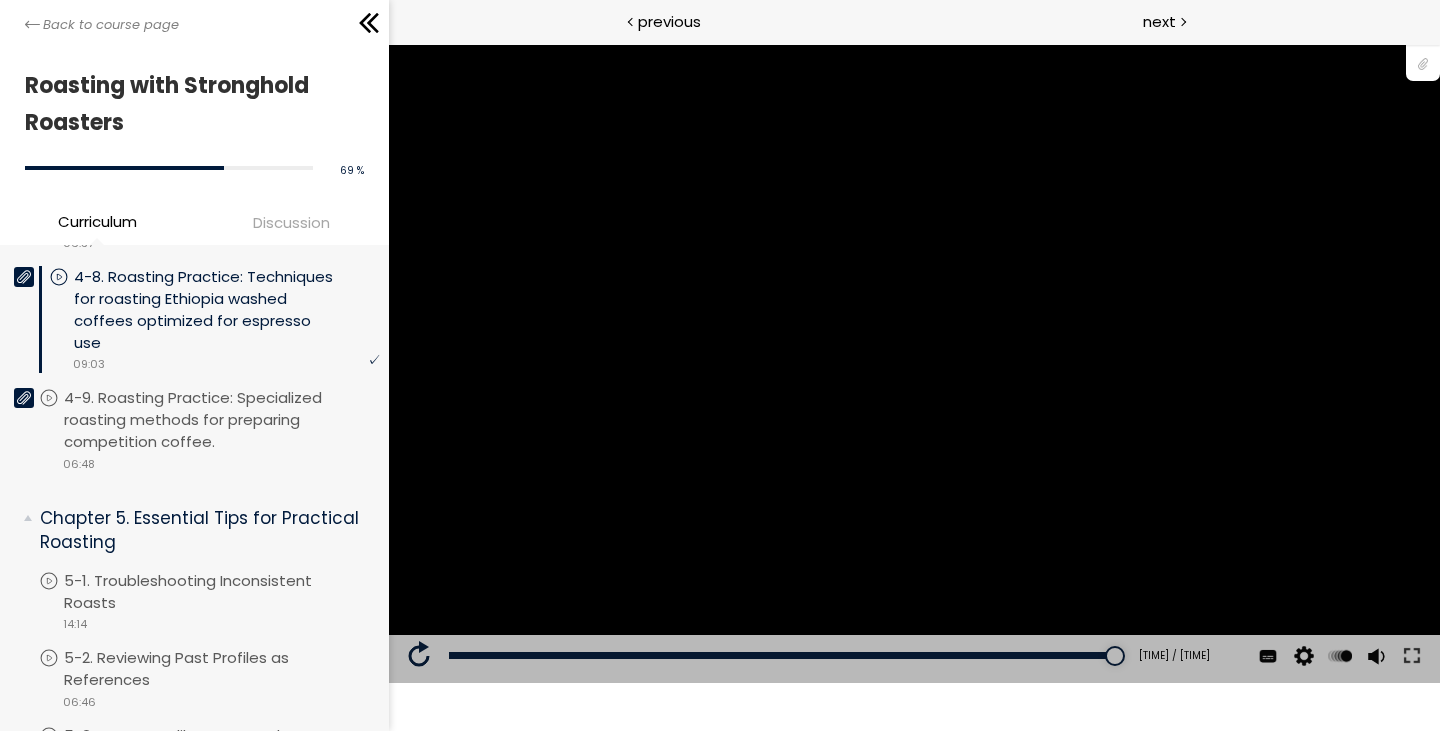 click at bounding box center (1039, 388) 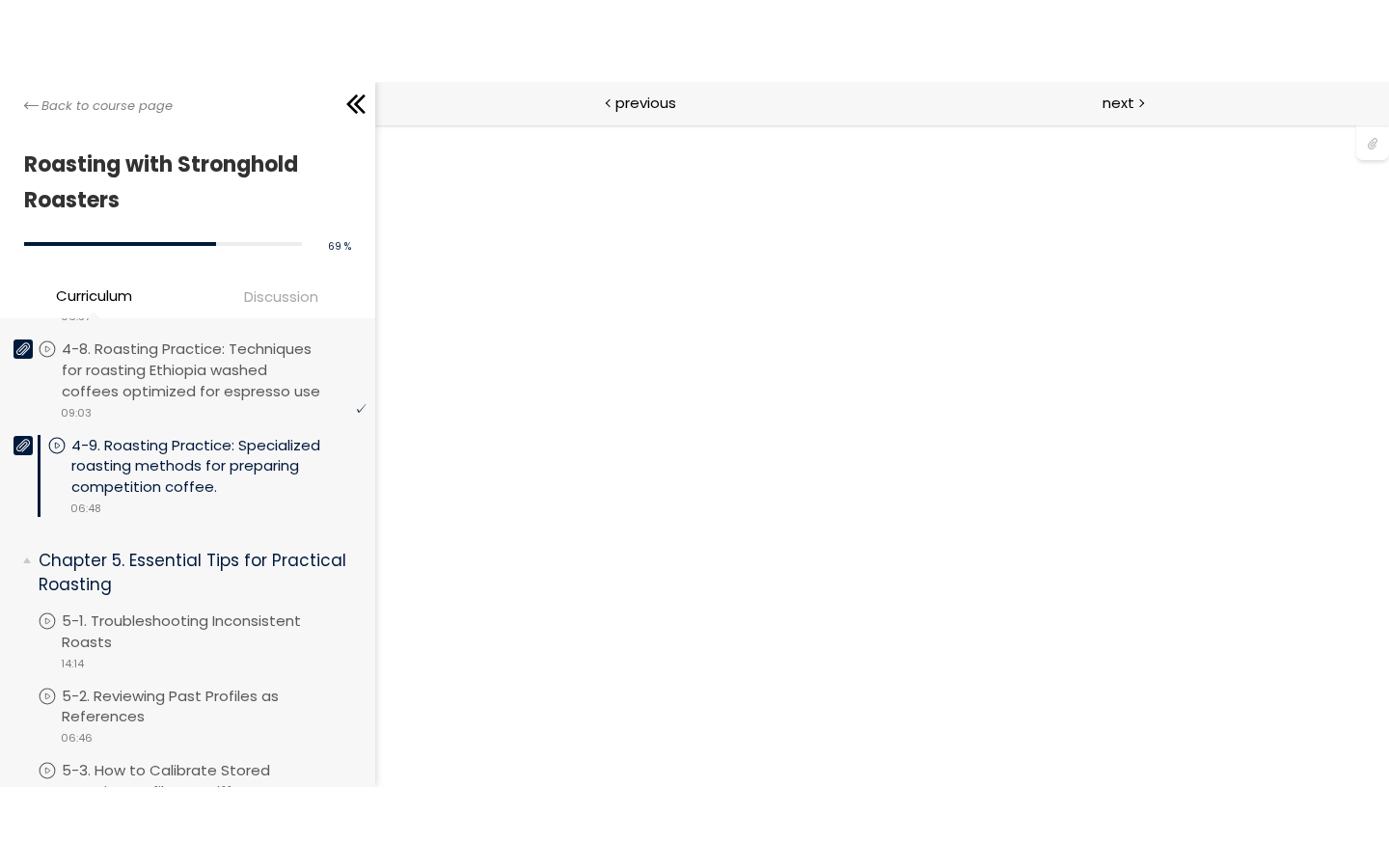 scroll, scrollTop: 0, scrollLeft: 0, axis: both 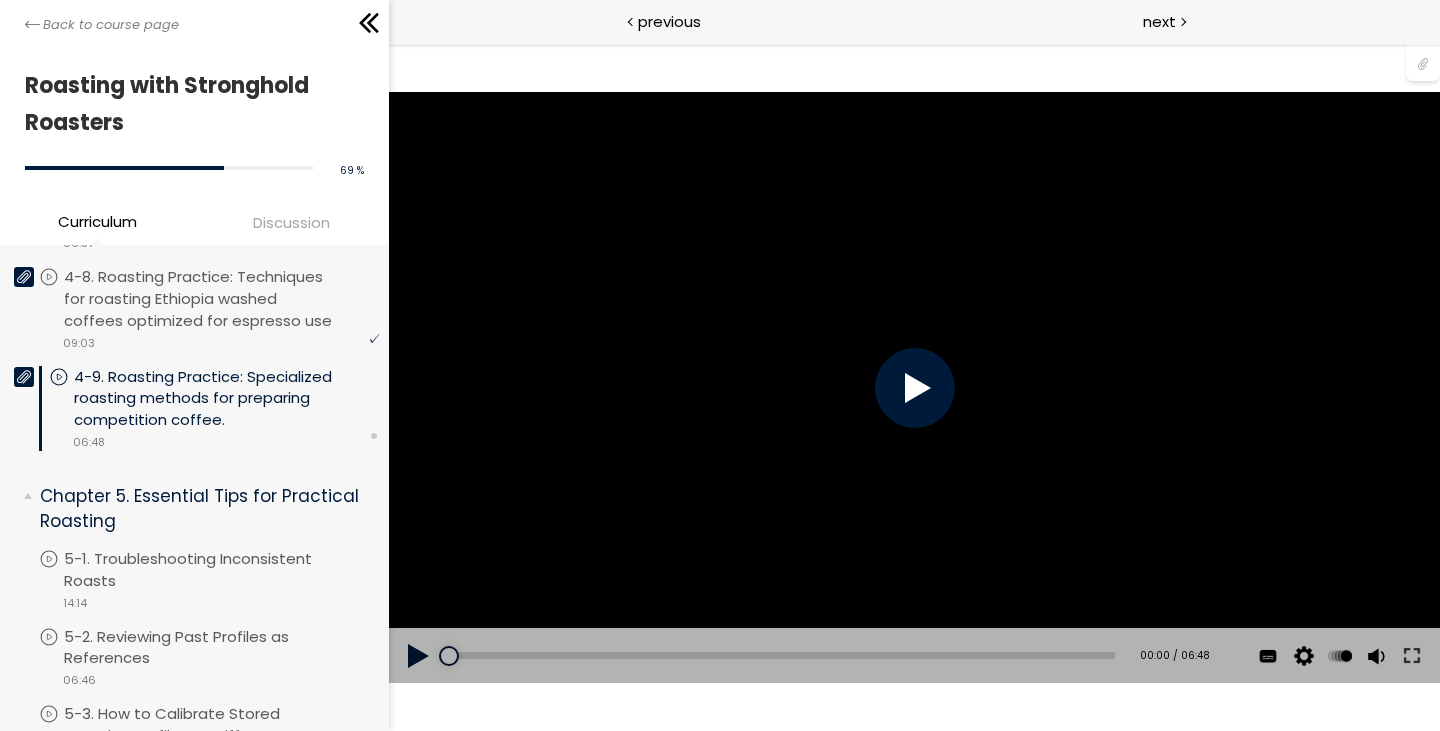 click at bounding box center [914, 388] 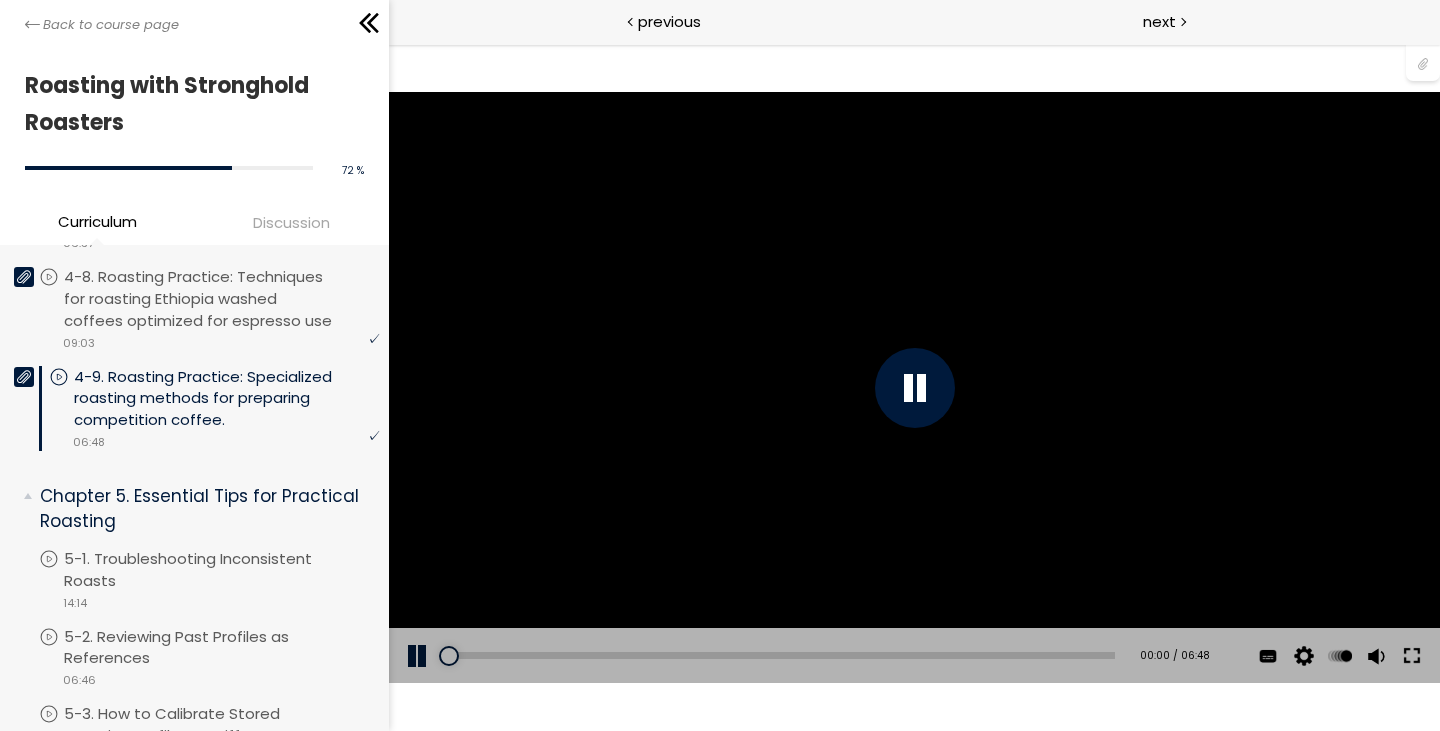 click at bounding box center (1411, 656) 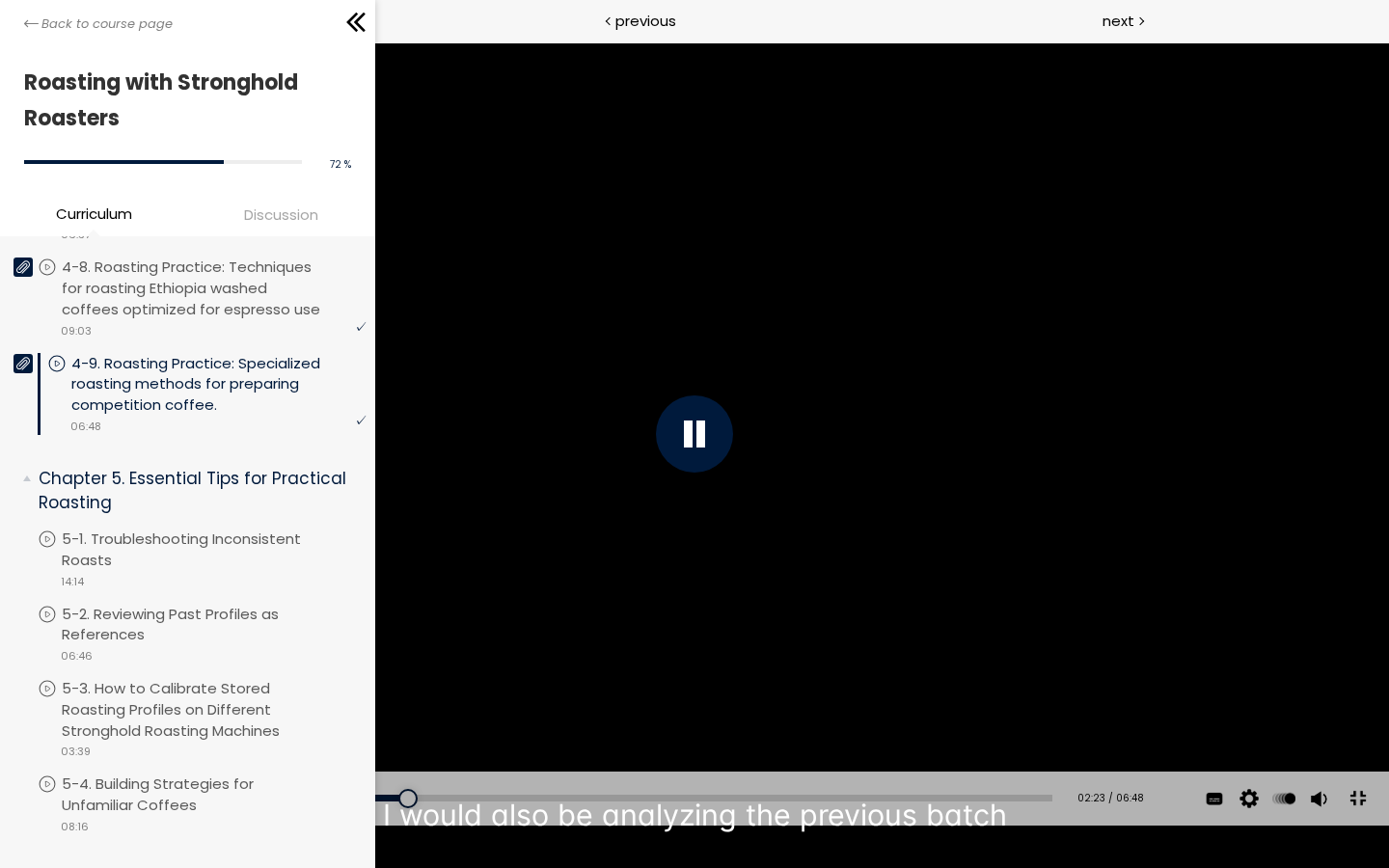 click on "You can download the roast profile image by clicking the 📎 above.  * Amount of green coffee beans used: 600g" at bounding box center (694, 434) 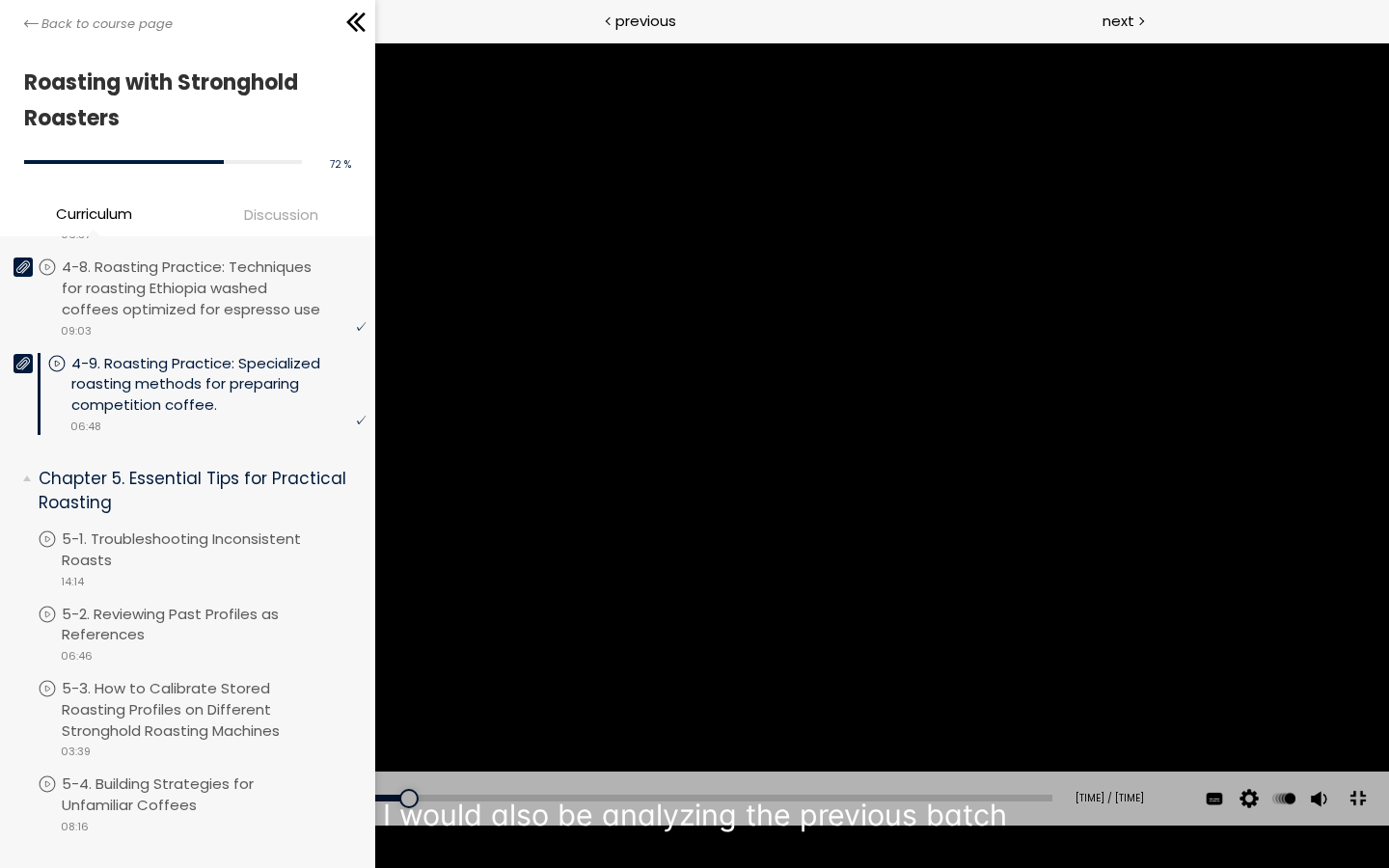 click on "You can download the roast profile image by clicking the 📎 above.  * Amount of green coffee beans used: 600g" at bounding box center (694, 434) 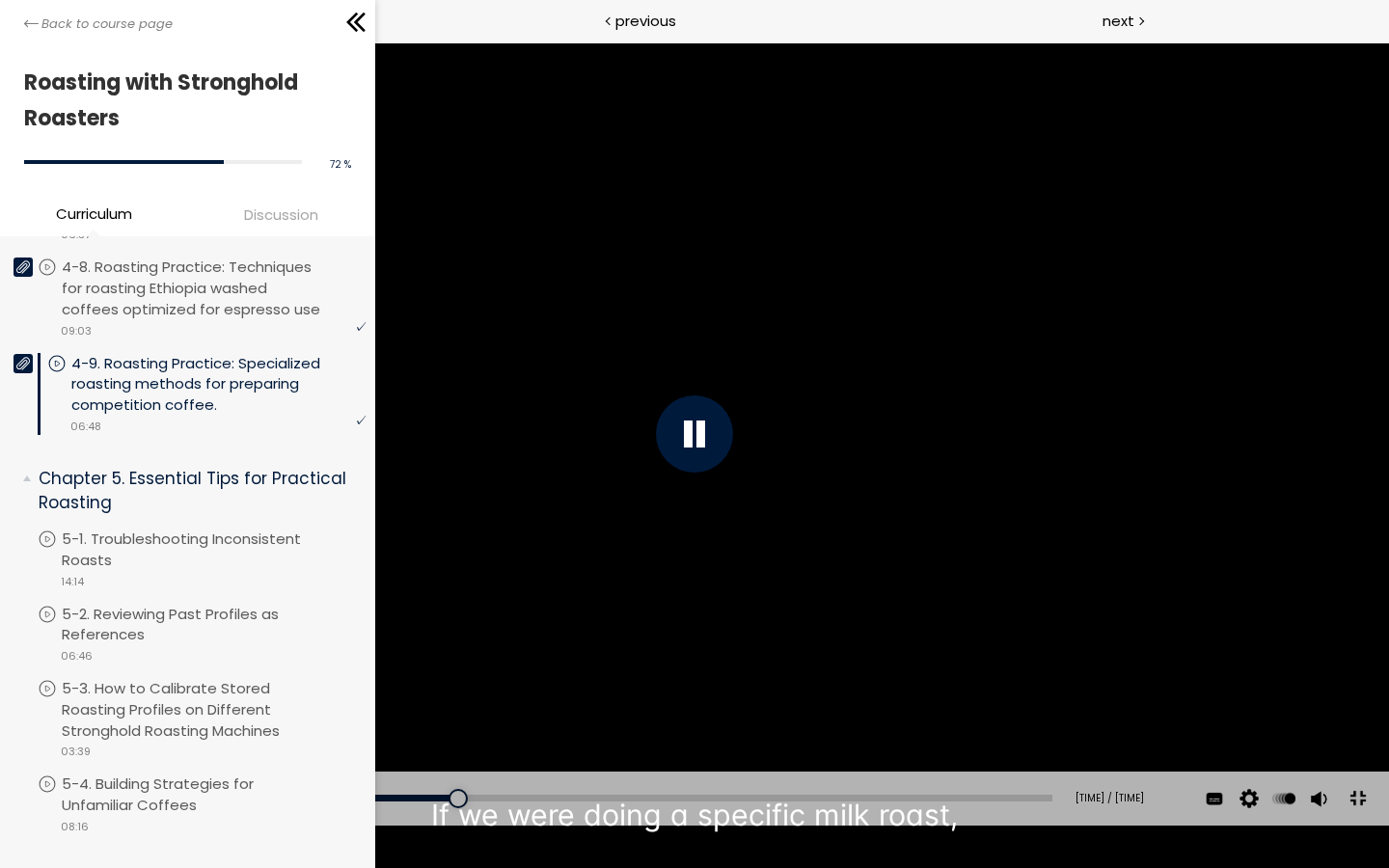click on "You can download the roast profile image by clicking the 📎 above.  * Amount of green coffee beans used: 600g" at bounding box center (694, 434) 